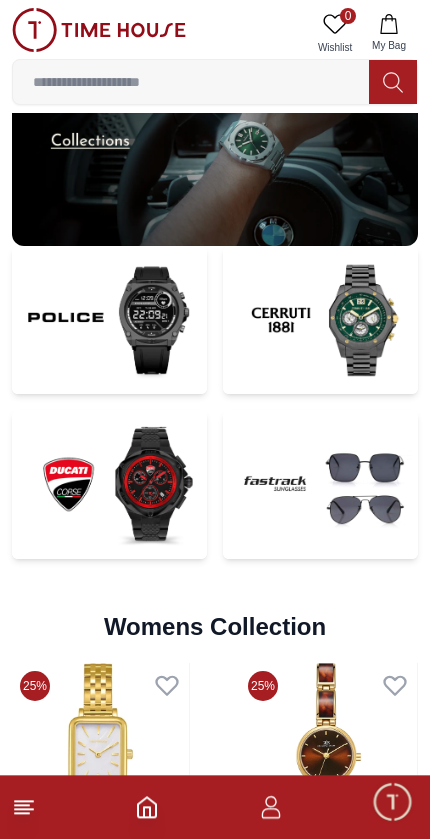 scroll, scrollTop: 4092, scrollLeft: 0, axis: vertical 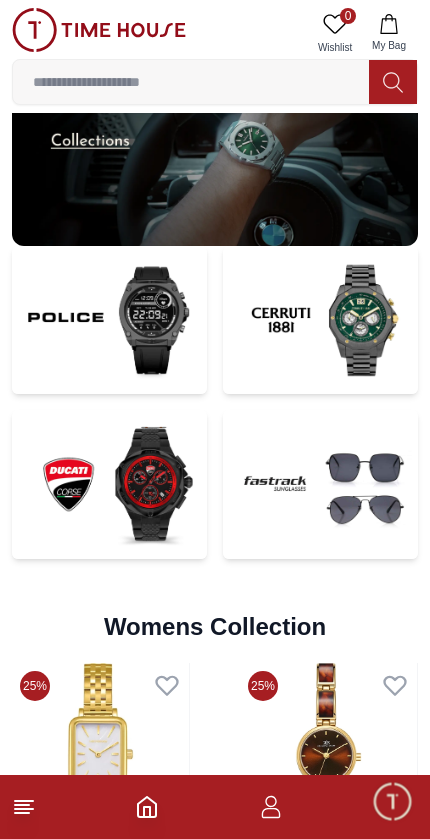 click at bounding box center [109, 320] 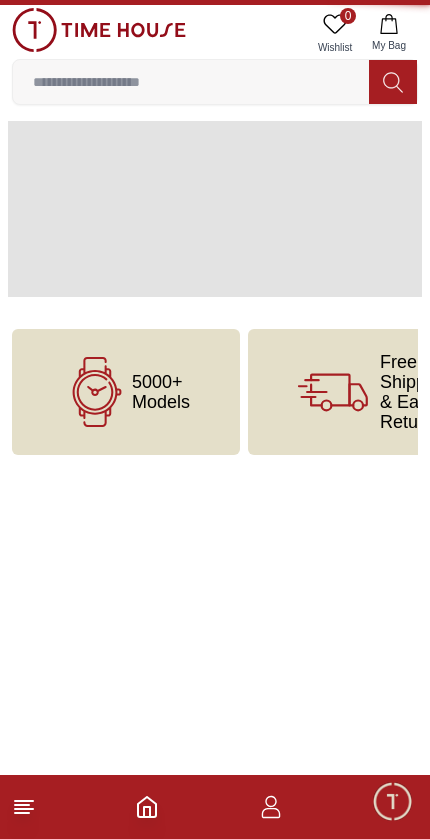 scroll, scrollTop: 0, scrollLeft: 0, axis: both 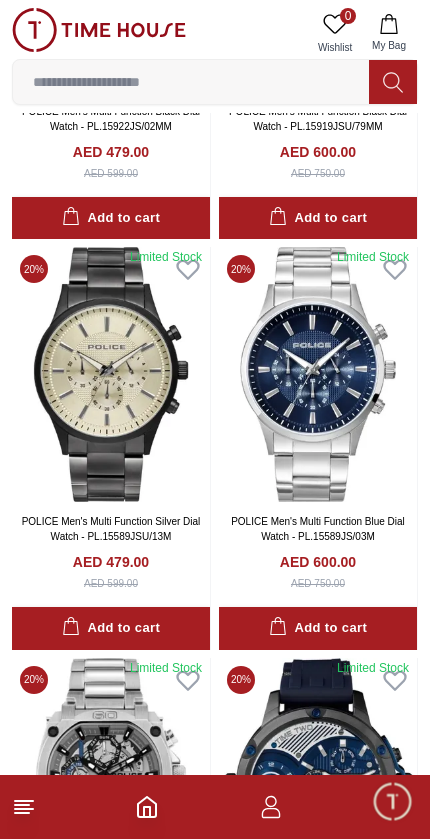 click at bounding box center (191, 82) 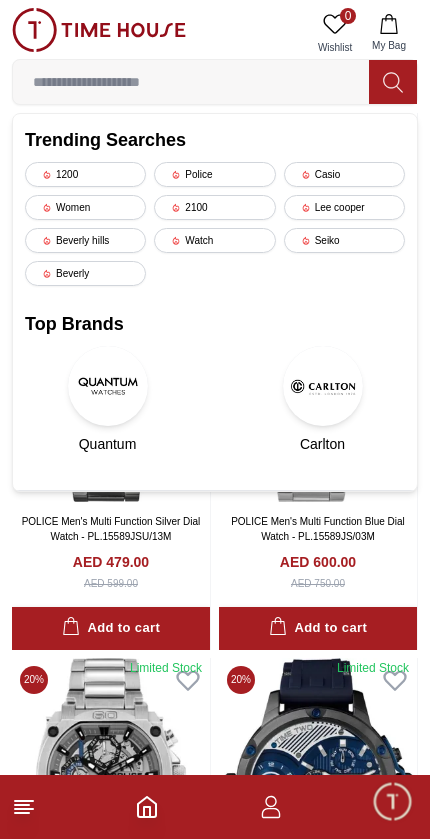 scroll, scrollTop: 11379, scrollLeft: 0, axis: vertical 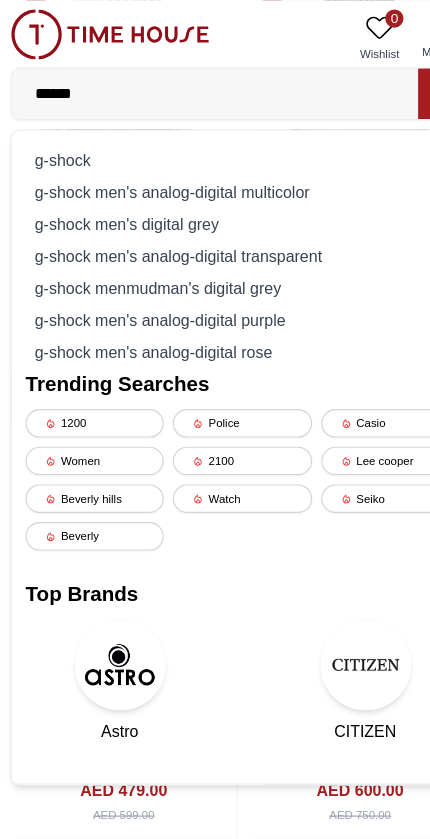 type on "******" 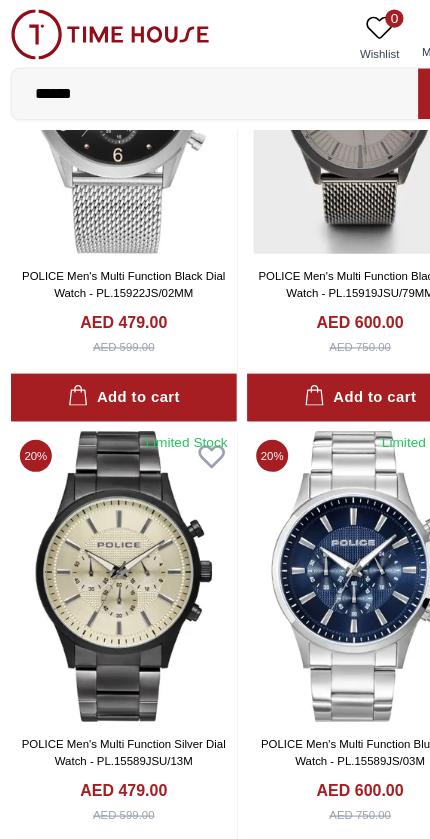 scroll, scrollTop: 11379, scrollLeft: 0, axis: vertical 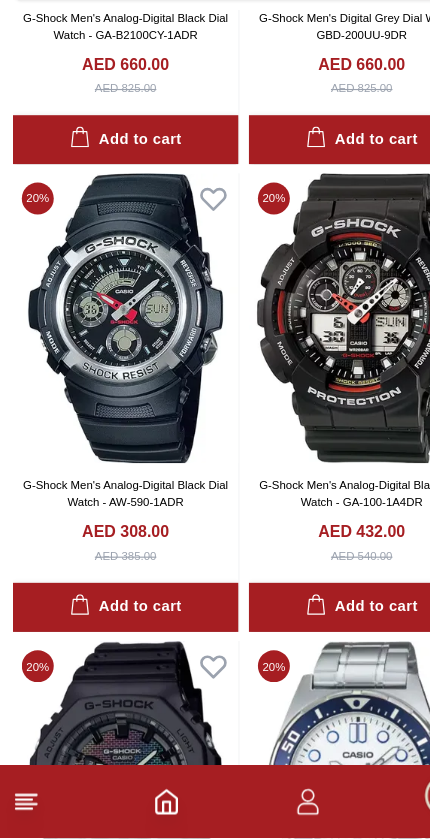 click at bounding box center [318, 383] 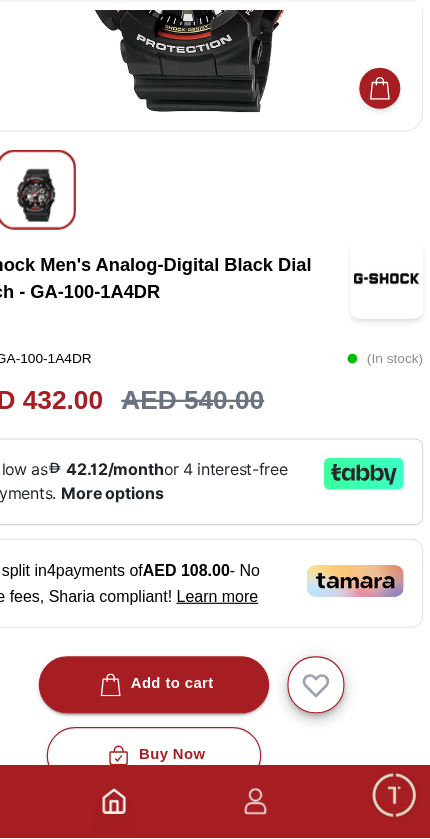scroll, scrollTop: 204, scrollLeft: 0, axis: vertical 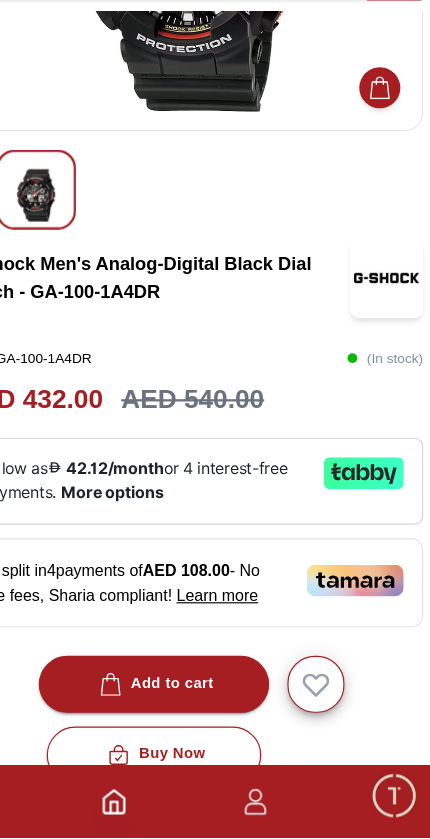 click on "Add to cart" at bounding box center (182, 703) 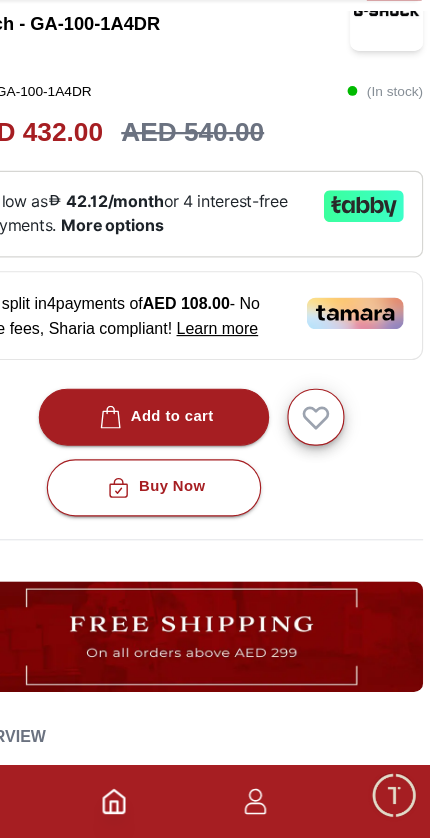 scroll, scrollTop: 439, scrollLeft: 0, axis: vertical 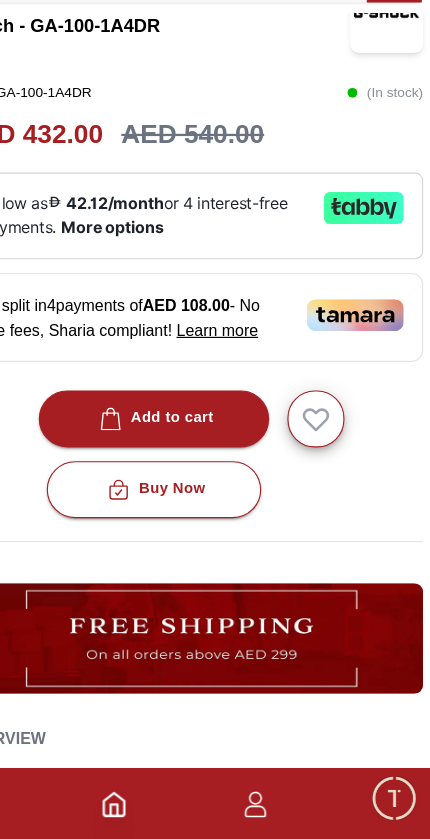 click on "Add to cart" at bounding box center [182, 468] 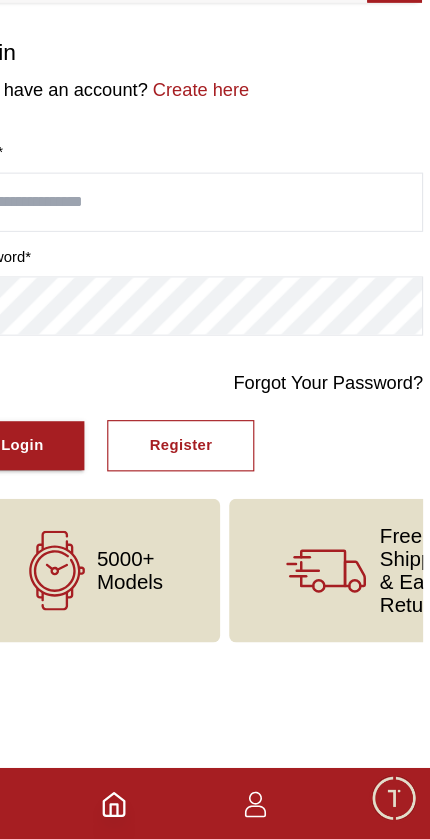 scroll, scrollTop: 0, scrollLeft: 0, axis: both 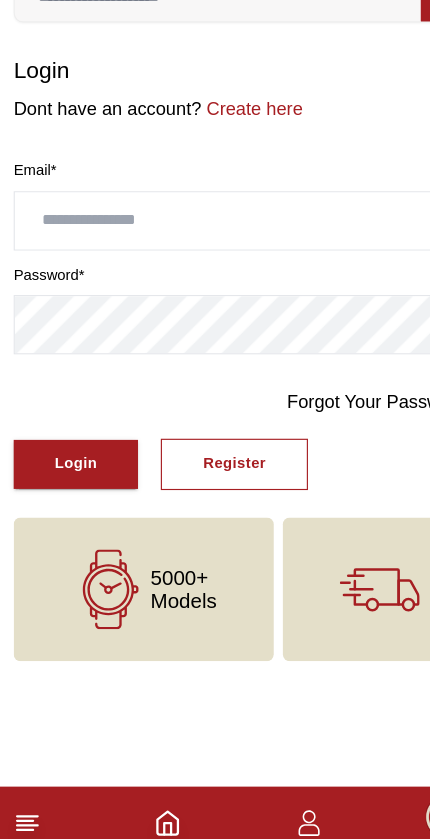 click at bounding box center (215, 279) 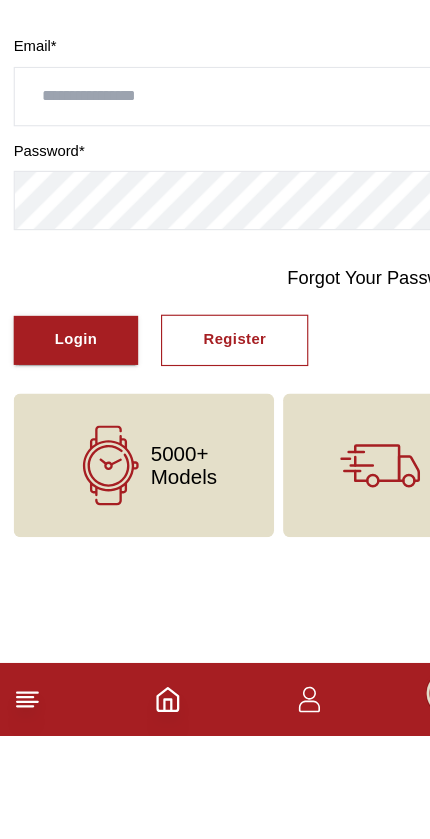 click on "Register" at bounding box center (205, 492) 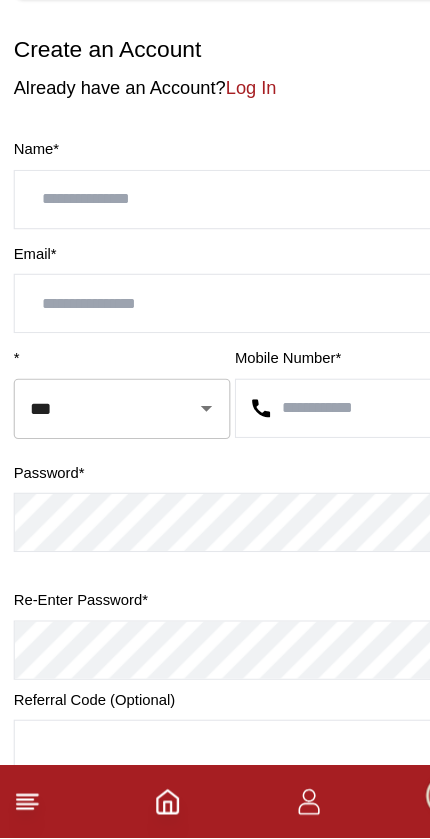 click at bounding box center [215, 279] 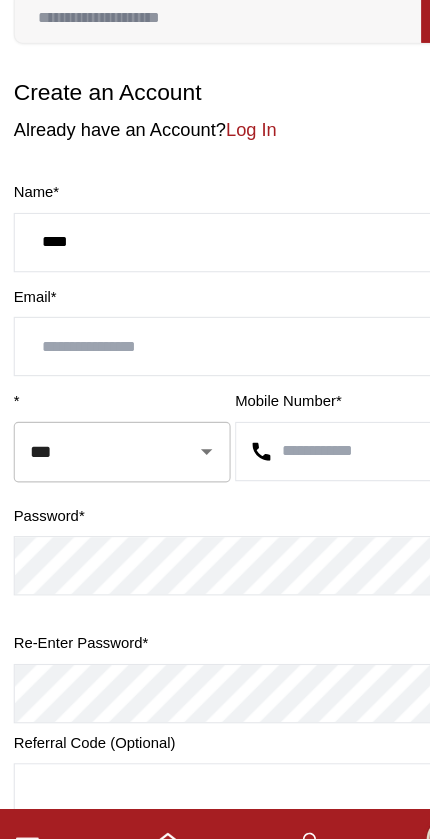type on "****" 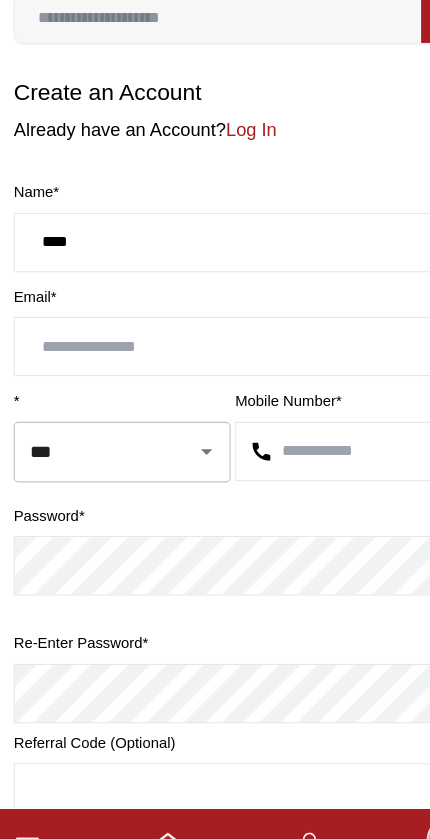 click at bounding box center (215, 370) 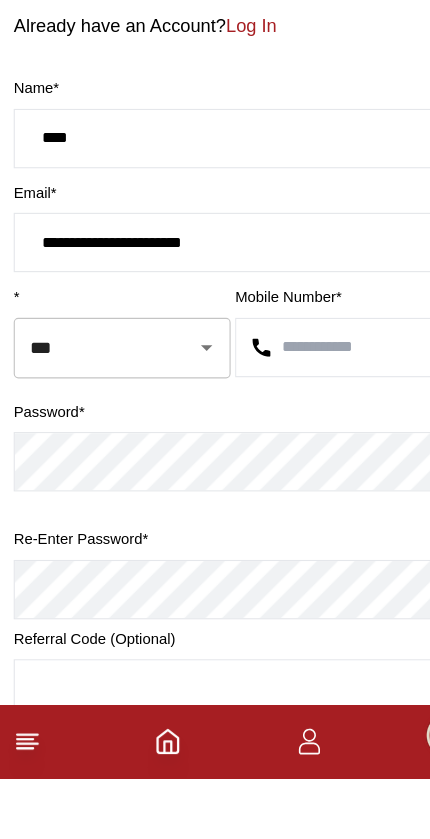 type on "**********" 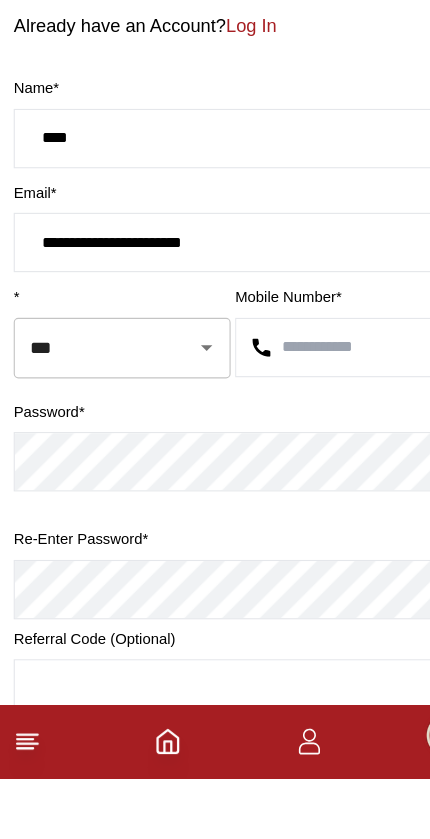 click at bounding box center (312, 462) 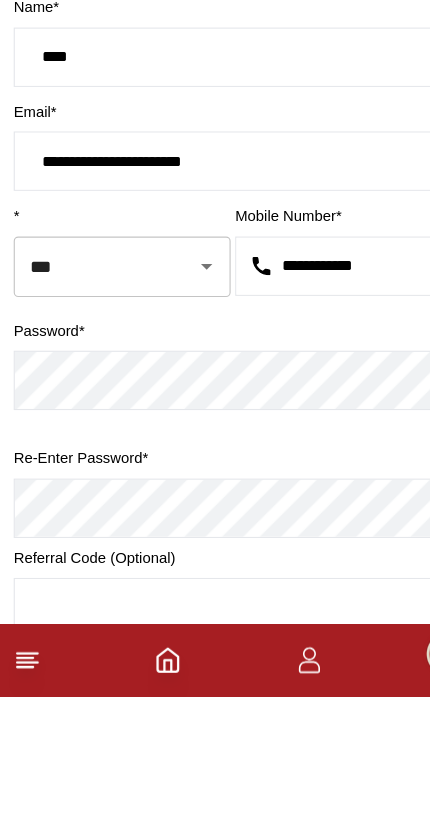 type on "**********" 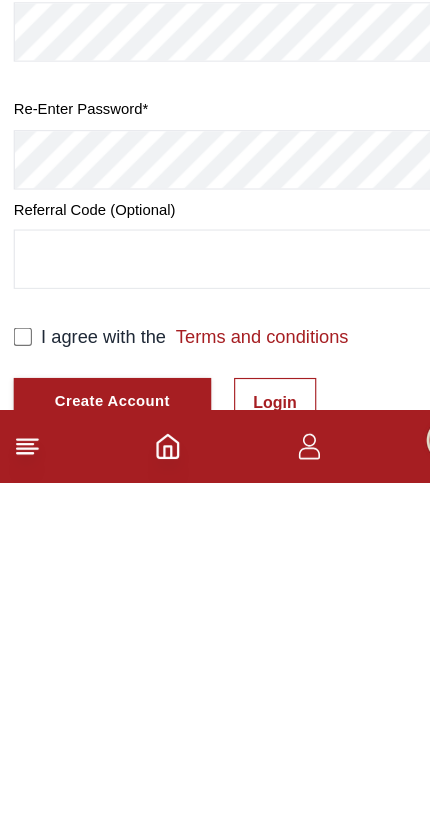 scroll, scrollTop: 295, scrollLeft: 0, axis: vertical 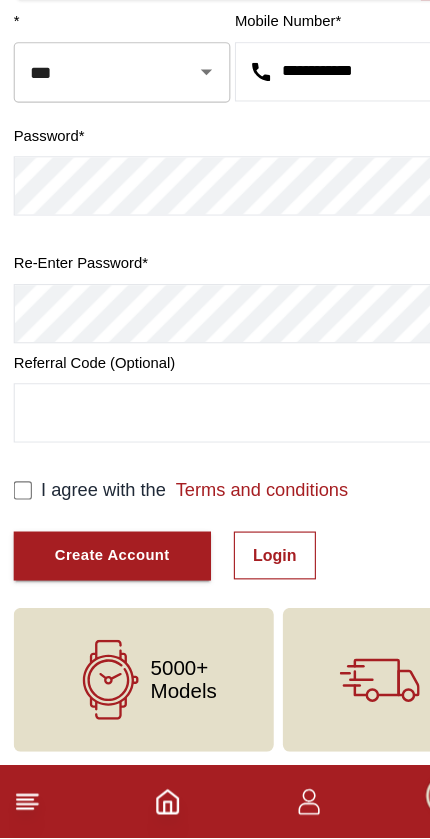 click on "I agree with the    Terms and conditions" at bounding box center (215, 534) 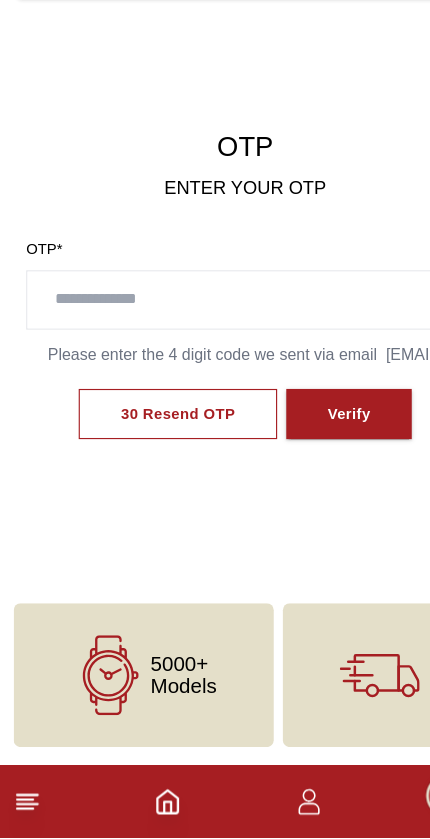 scroll, scrollTop: 0, scrollLeft: 0, axis: both 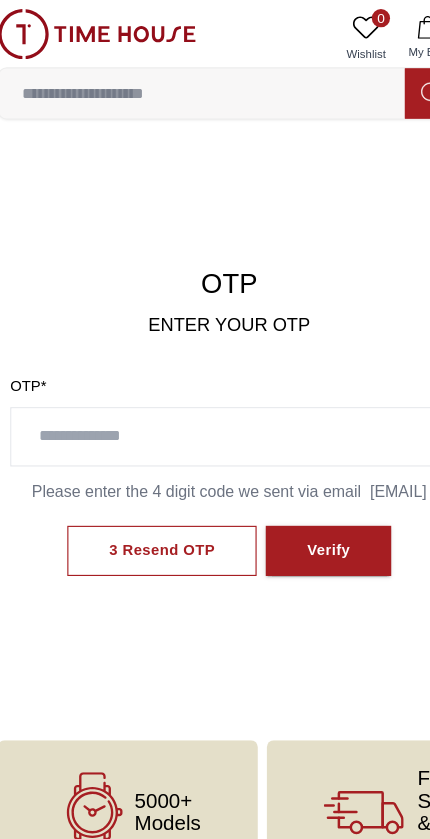 click on "Verify" at bounding box center (302, 483) 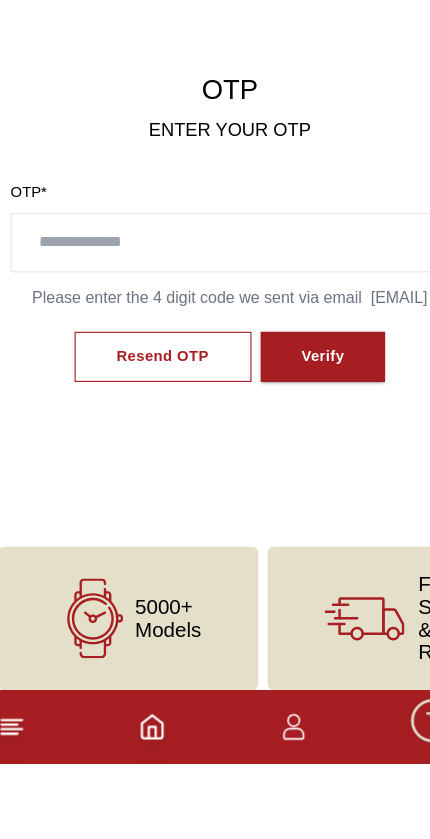 click at bounding box center [215, 383] 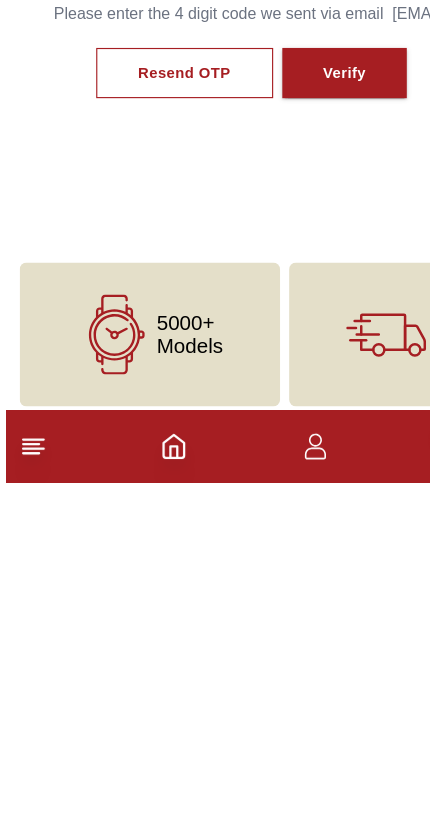 scroll, scrollTop: 35, scrollLeft: 0, axis: vertical 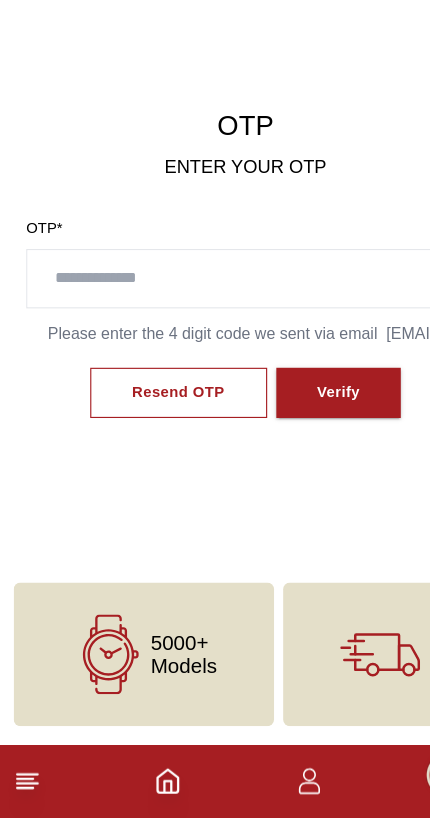click at bounding box center [215, 367] 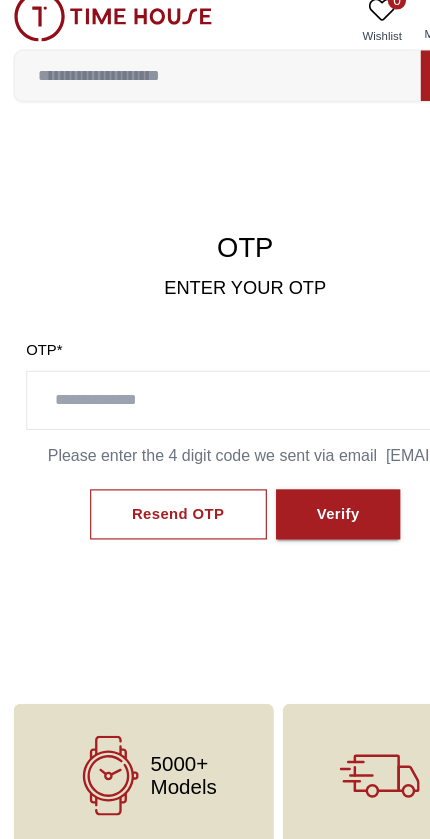 scroll, scrollTop: 0, scrollLeft: 0, axis: both 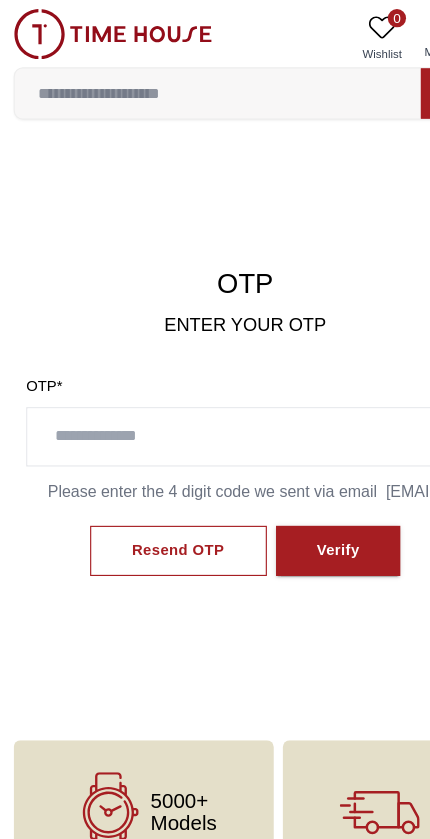click on "Resend OTP" at bounding box center [156, 483] 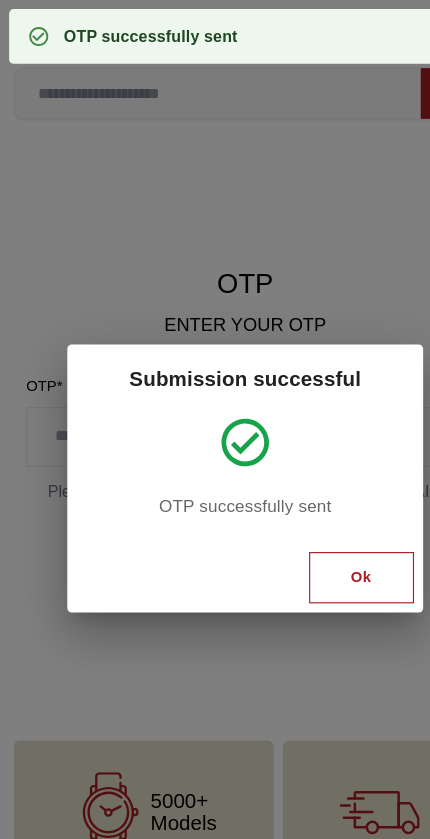 click on "Ok" at bounding box center [317, 506] 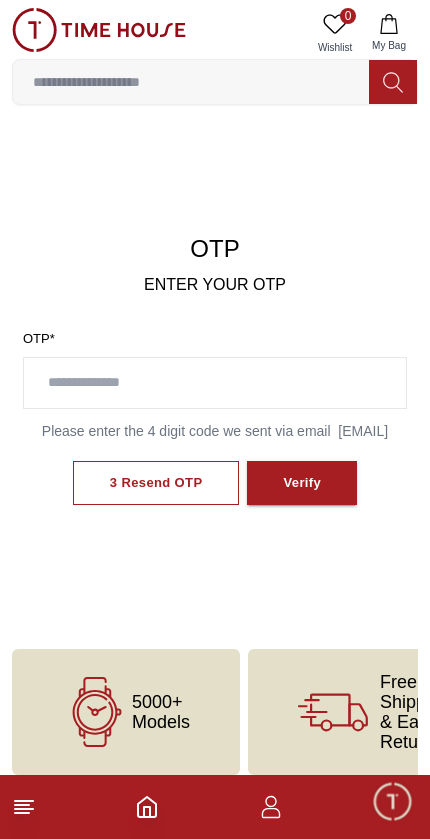 click 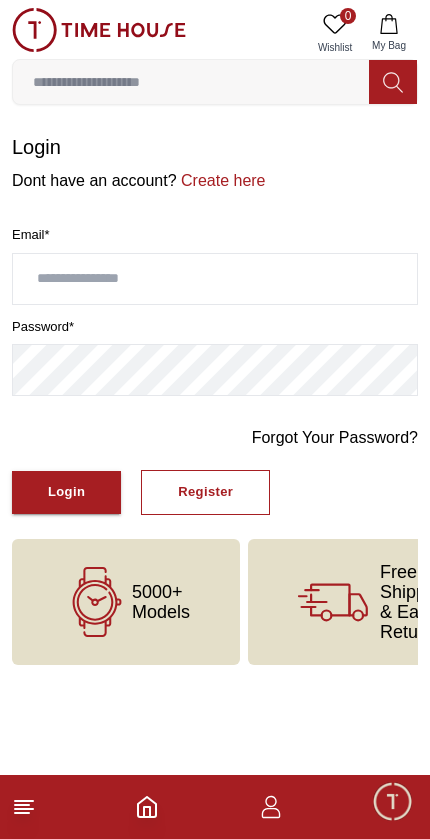 click on "Register" at bounding box center (205, 492) 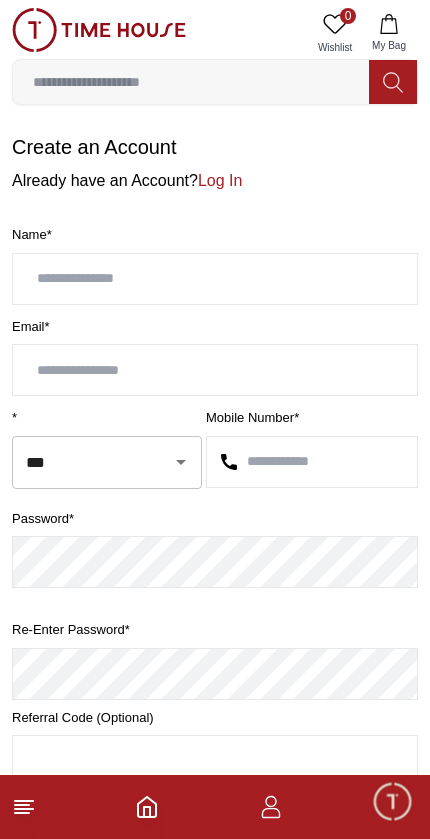 click at bounding box center (215, 279) 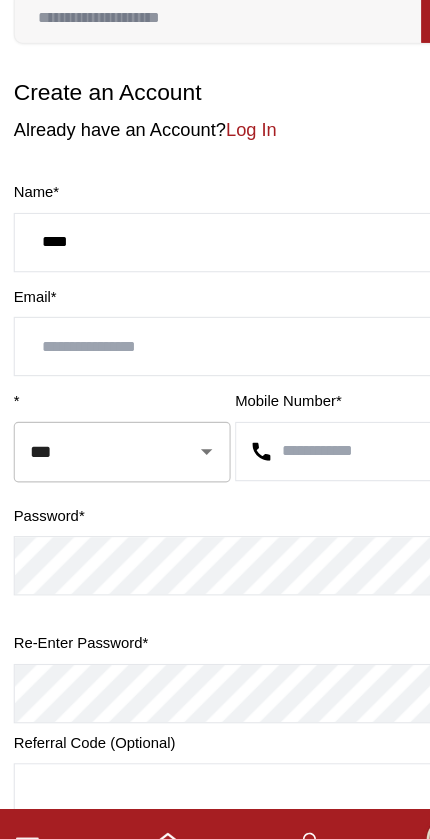 type on "****" 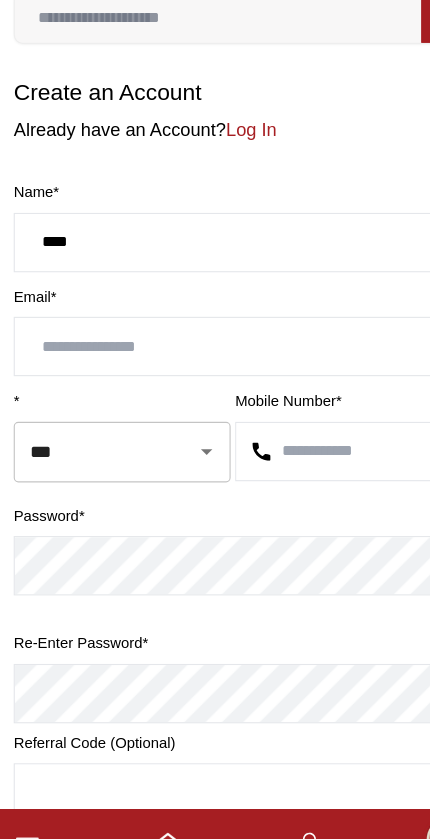 click at bounding box center [215, 370] 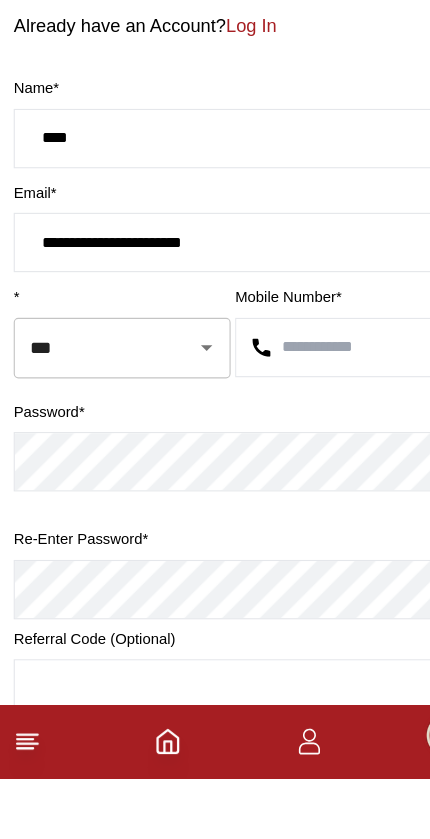 type on "**********" 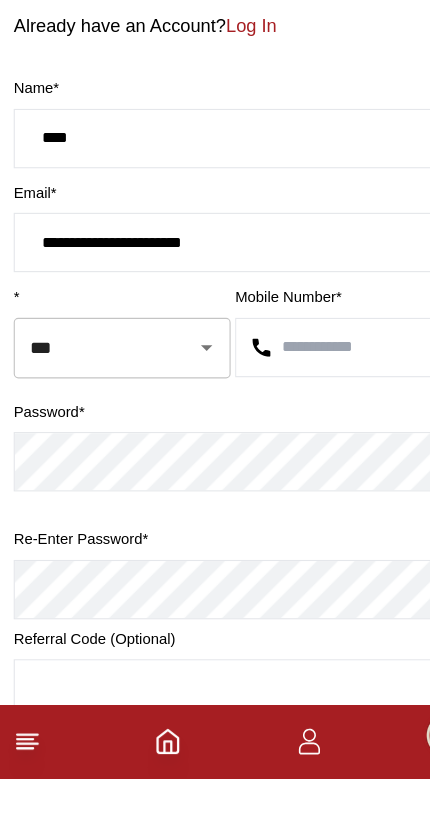 click at bounding box center [312, 462] 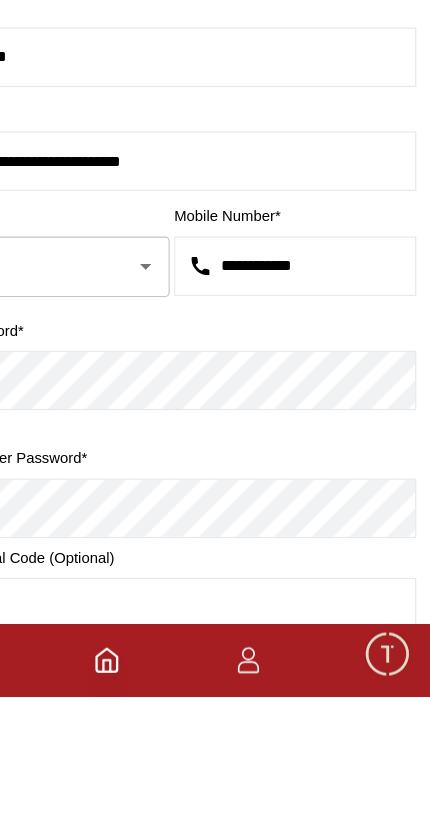 type on "**********" 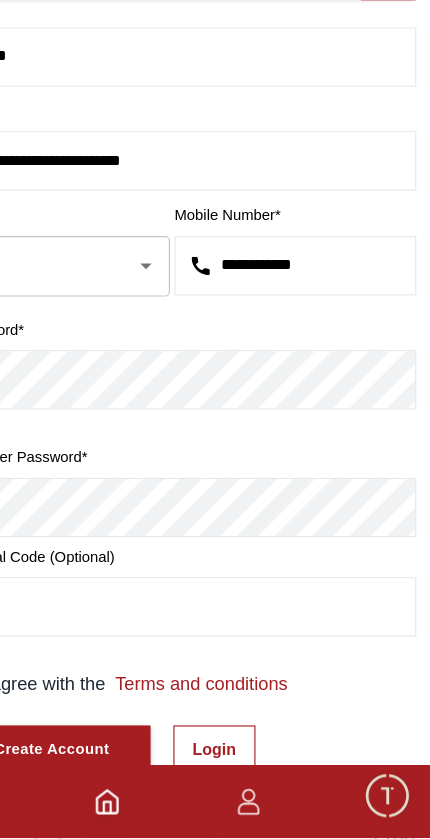 scroll, scrollTop: 124, scrollLeft: 0, axis: vertical 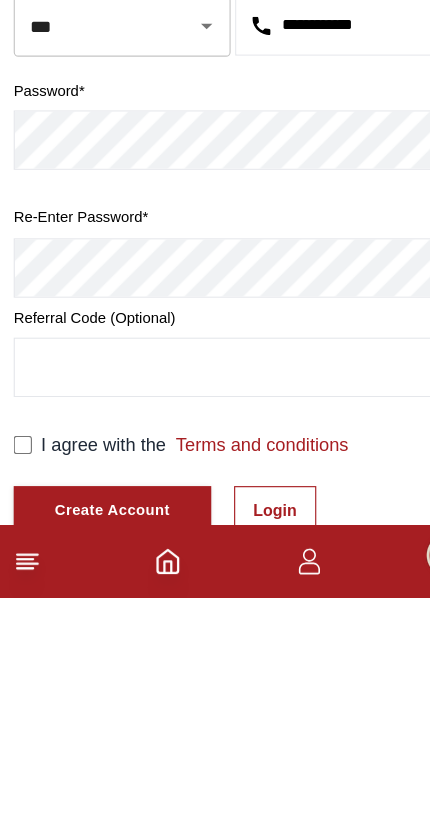 click on "**********" at bounding box center [215, 396] 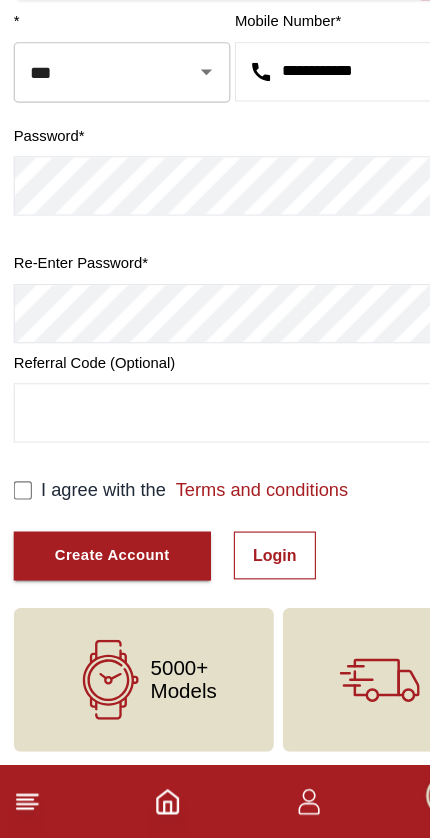 click on "I agree with the    Terms and conditions" at bounding box center [215, 534] 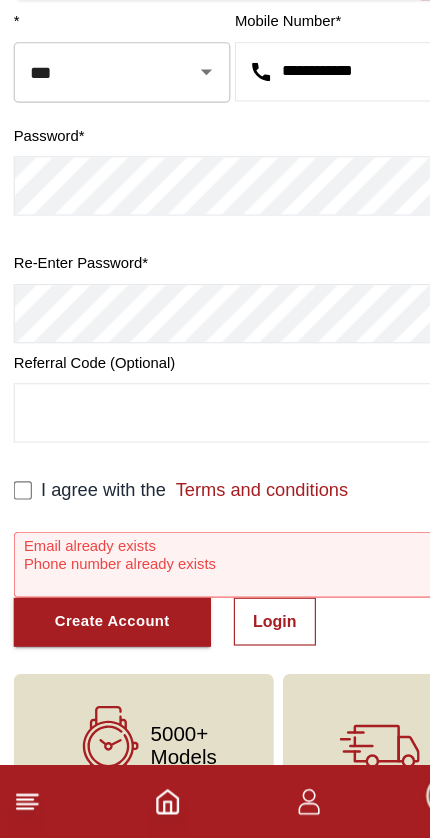 click on "Login" at bounding box center (241, 649) 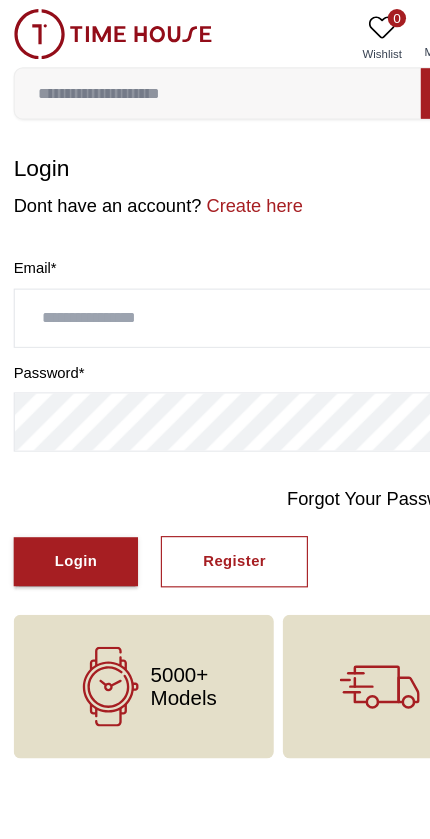 click at bounding box center [215, 279] 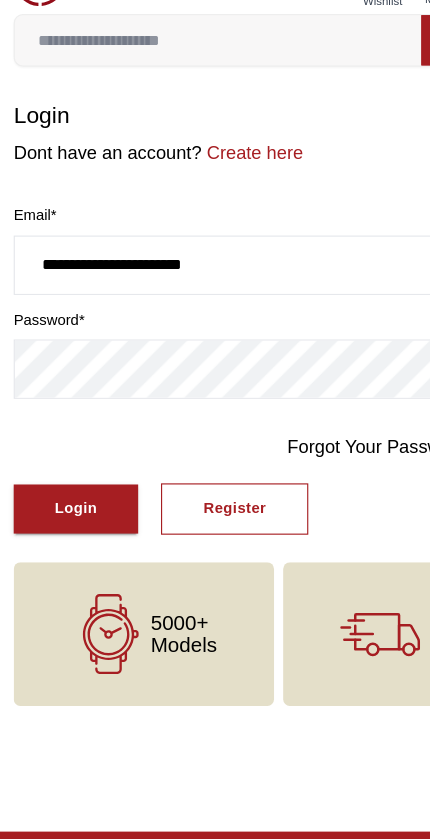 type on "**********" 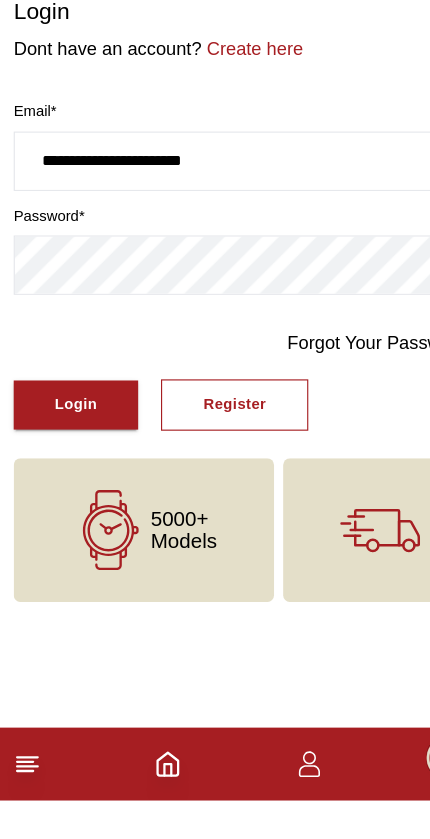 click on "Login" at bounding box center [66, 492] 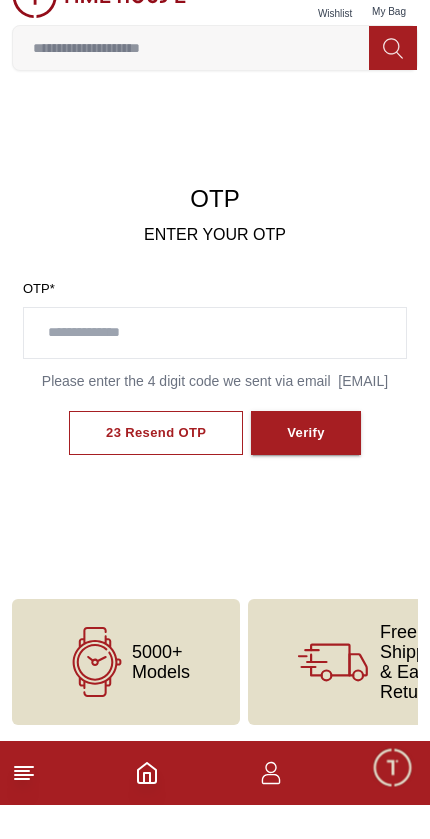 scroll, scrollTop: 0, scrollLeft: 0, axis: both 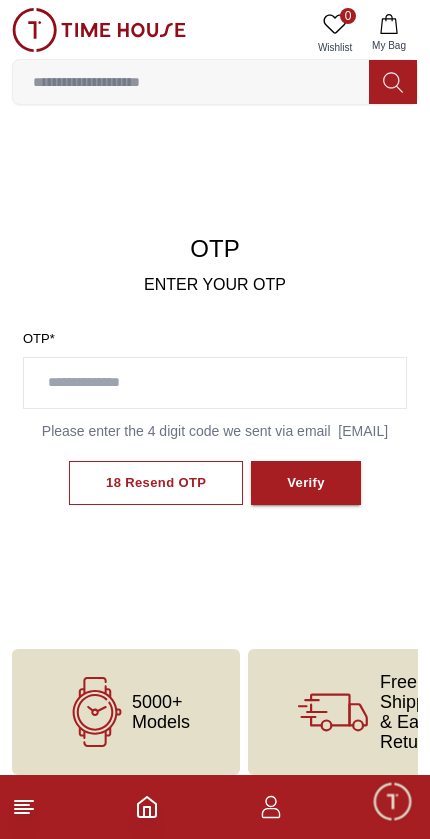 click at bounding box center (215, 383) 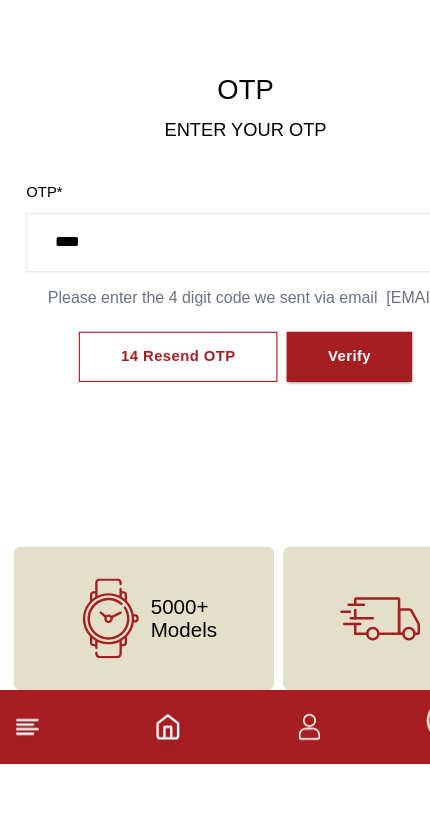 type on "****" 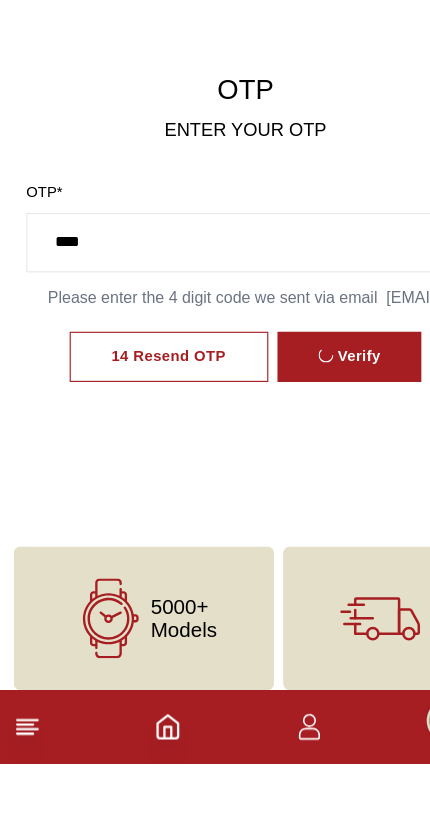 scroll, scrollTop: 35, scrollLeft: 0, axis: vertical 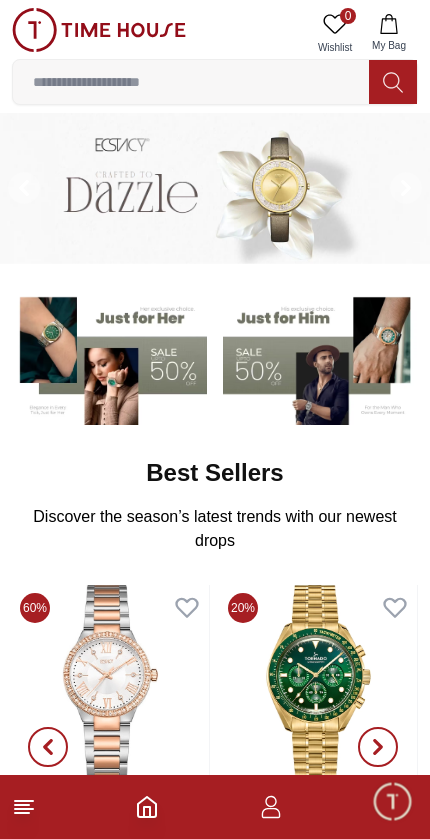 click at bounding box center (191, 82) 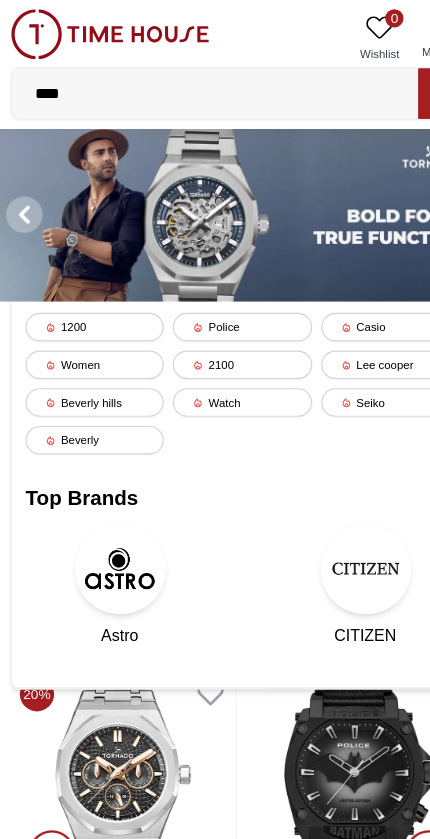 scroll, scrollTop: 0, scrollLeft: 0, axis: both 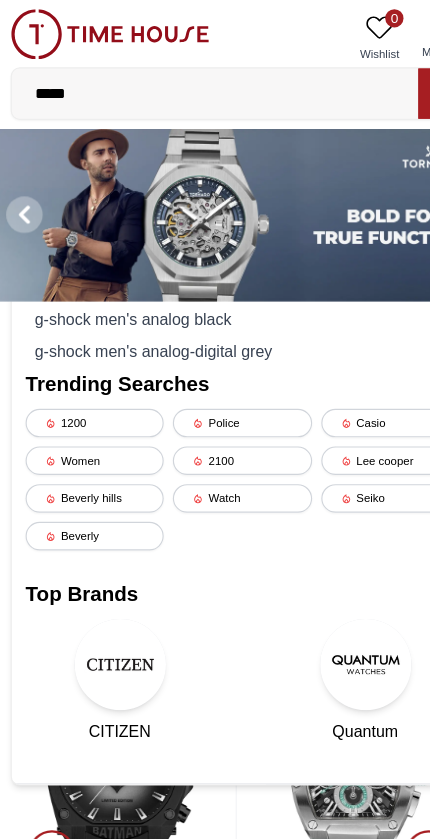 type on "******" 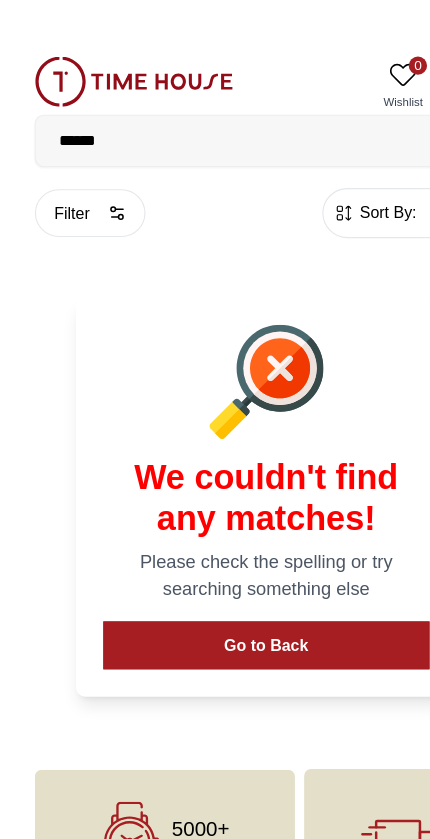 scroll, scrollTop: 0, scrollLeft: 0, axis: both 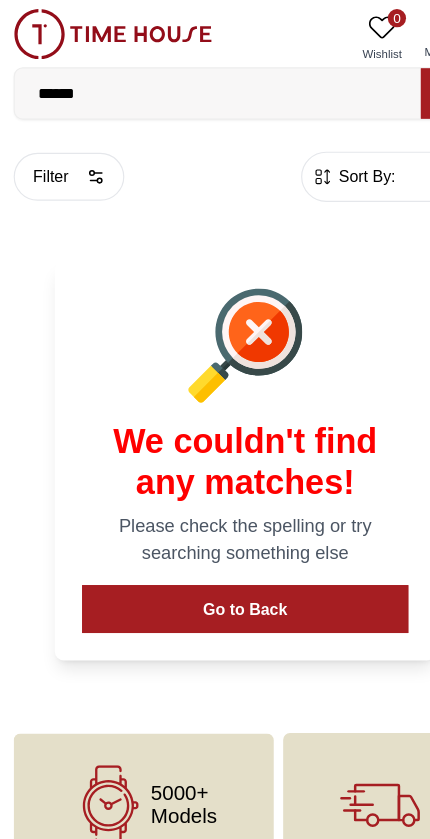 click on "******" at bounding box center [191, 82] 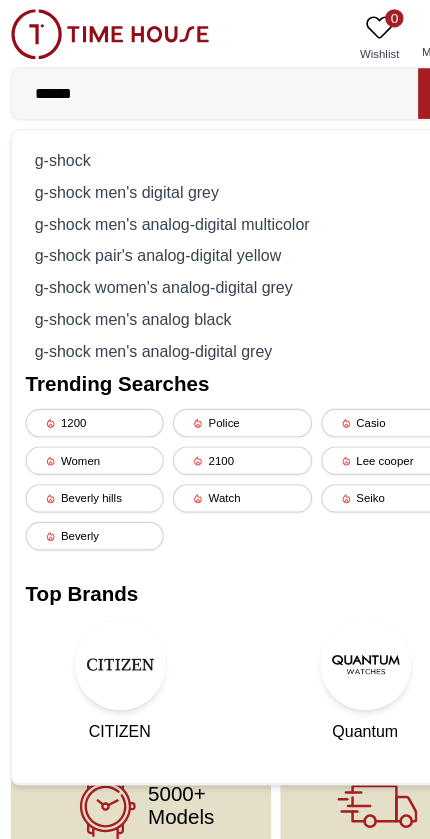 click on "g-shock" at bounding box center [215, 140] 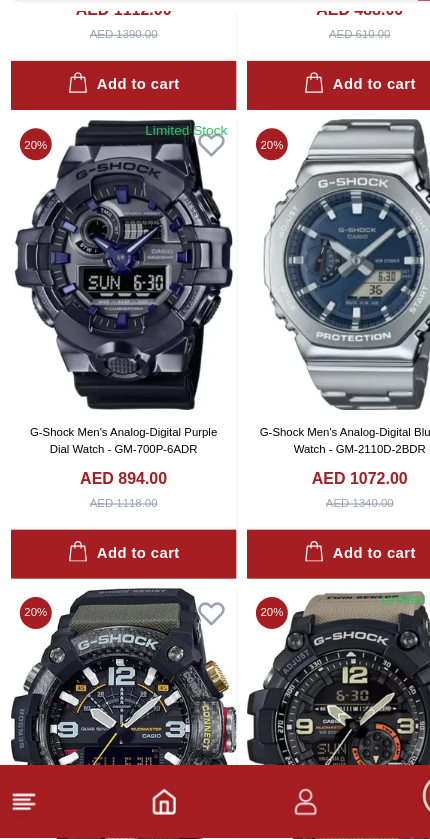 scroll, scrollTop: 2461, scrollLeft: 0, axis: vertical 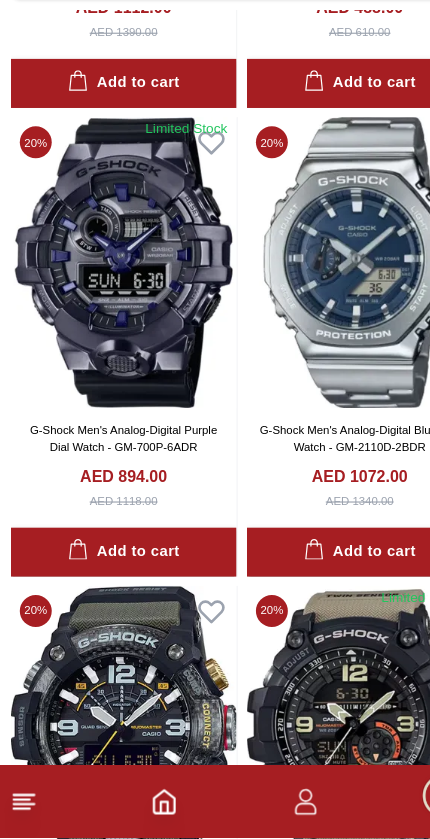 click at bounding box center [111, 334] 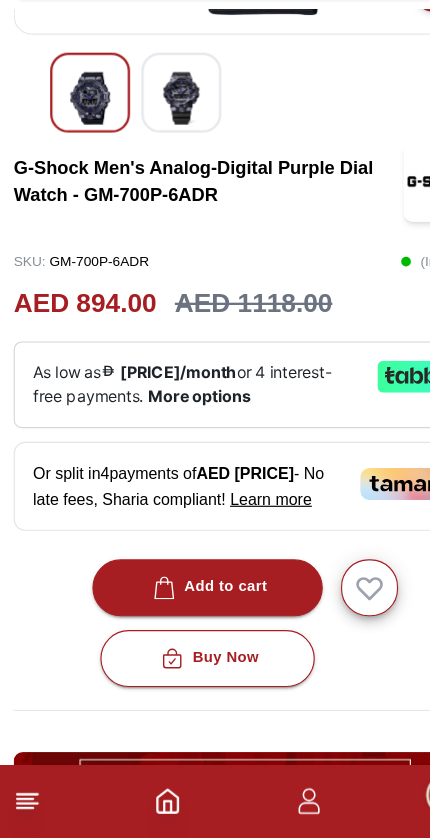 scroll, scrollTop: 291, scrollLeft: 0, axis: vertical 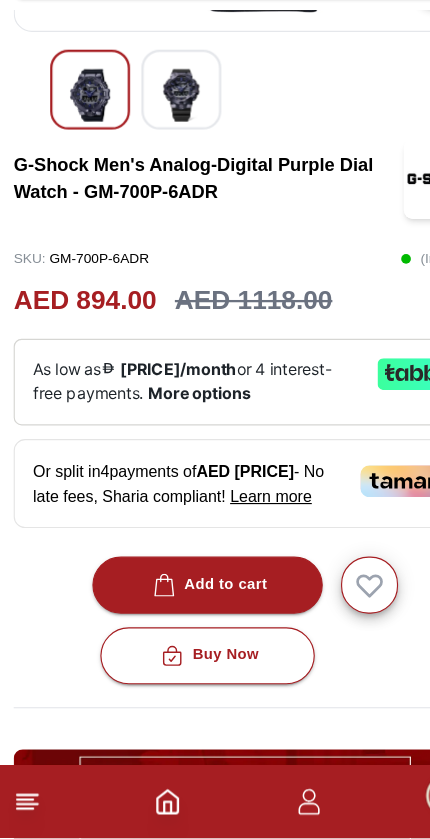 click 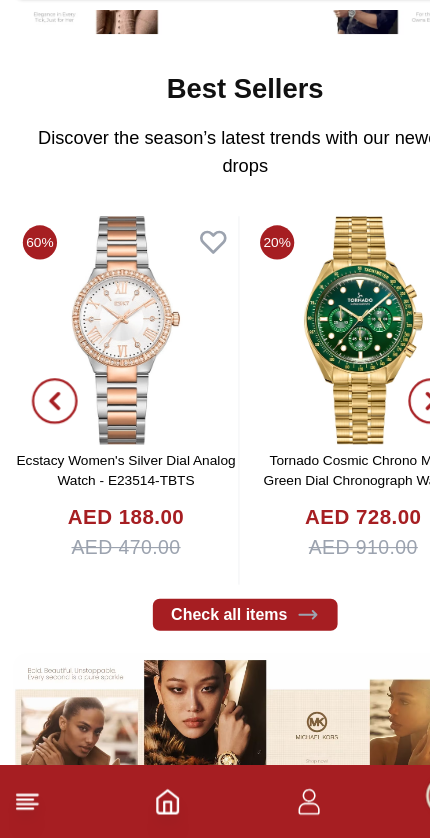 scroll, scrollTop: 0, scrollLeft: 0, axis: both 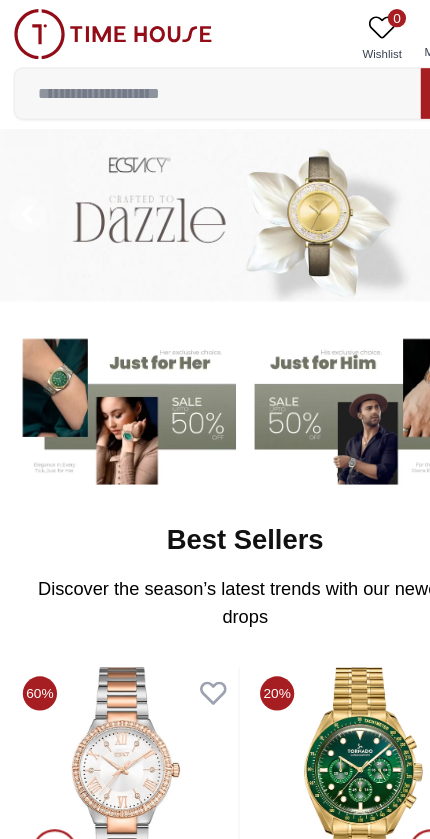 click at bounding box center [191, 82] 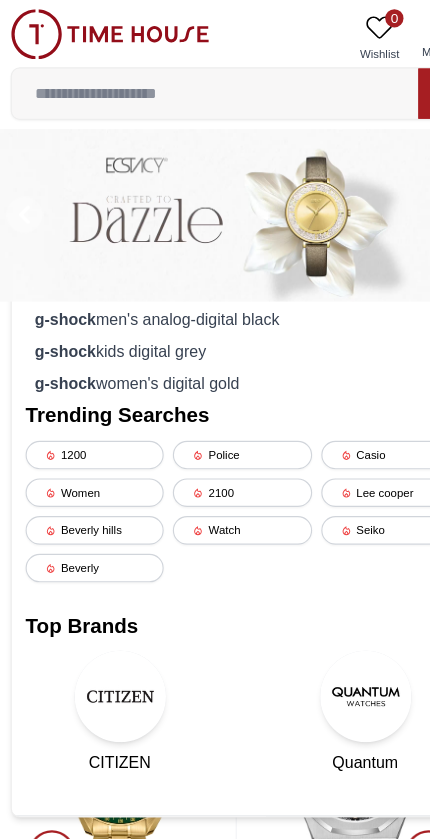 click on "g-shock  men's analog-digital black" at bounding box center [215, 280] 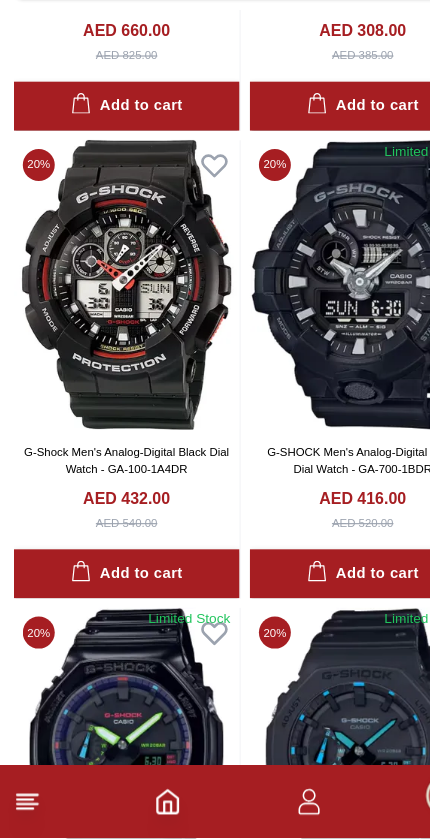 scroll, scrollTop: 2855, scrollLeft: 0, axis: vertical 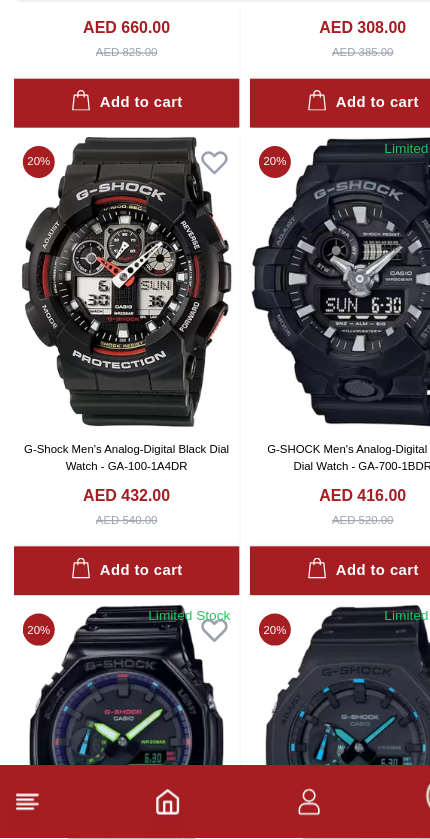 click on "AED 432.00" at bounding box center [111, 538] 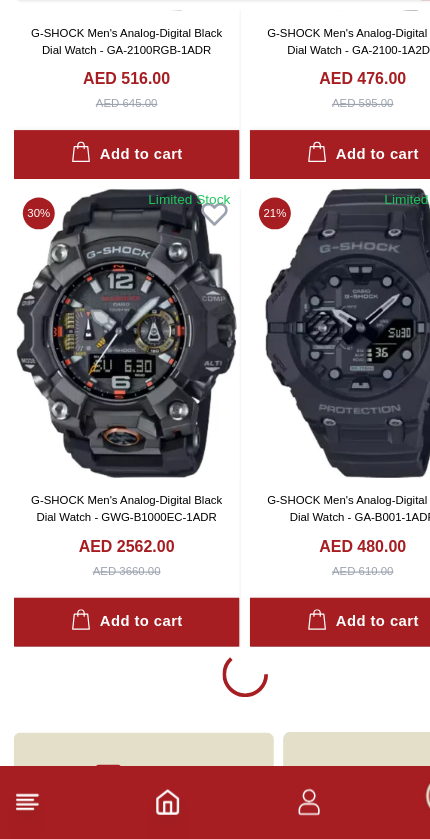 scroll, scrollTop: 3632, scrollLeft: 0, axis: vertical 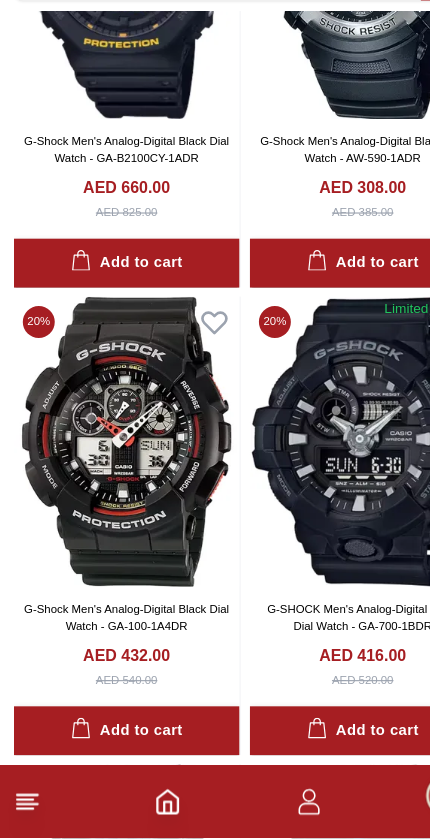 click at bounding box center (111, 491) 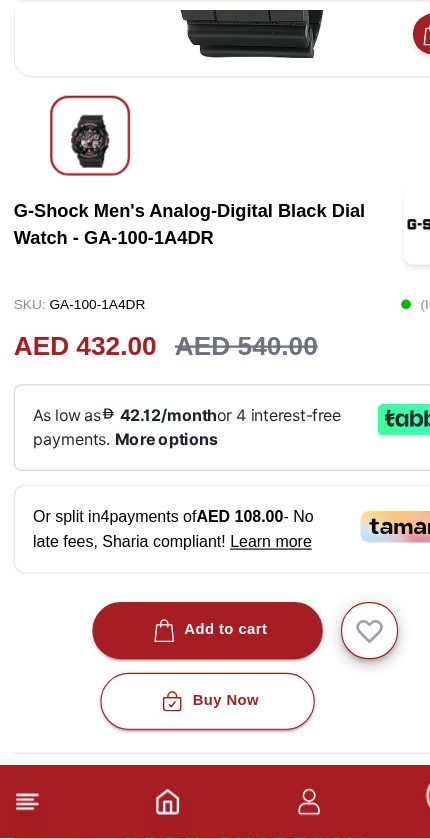 scroll, scrollTop: 252, scrollLeft: 0, axis: vertical 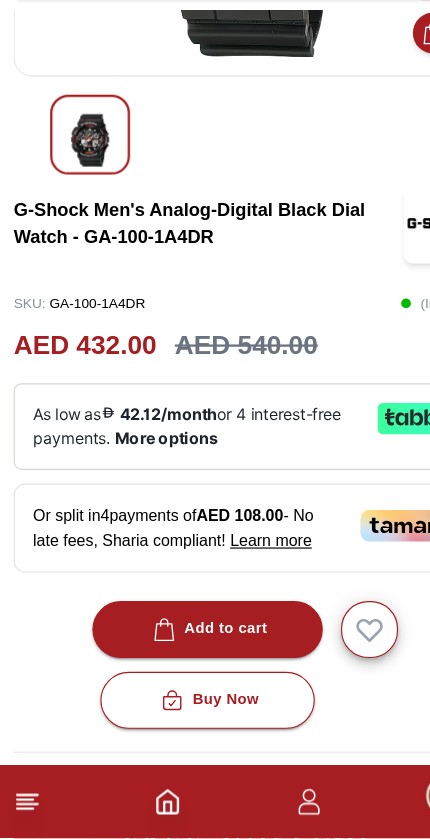 click on "Add to cart" at bounding box center (182, 655) 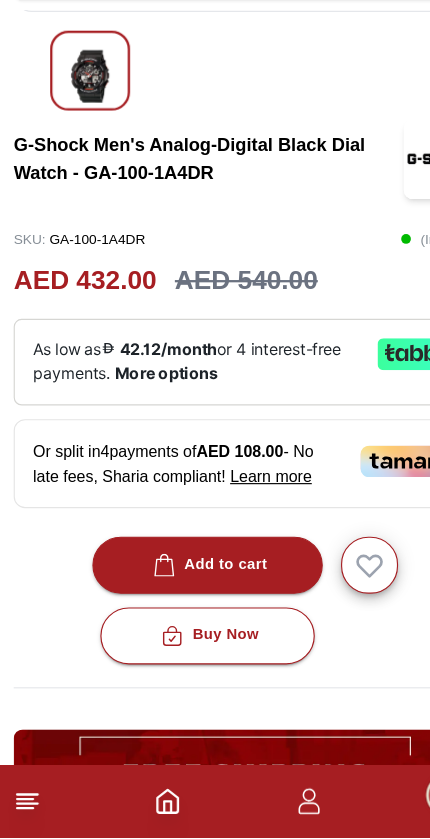 scroll, scrollTop: 323, scrollLeft: 0, axis: vertical 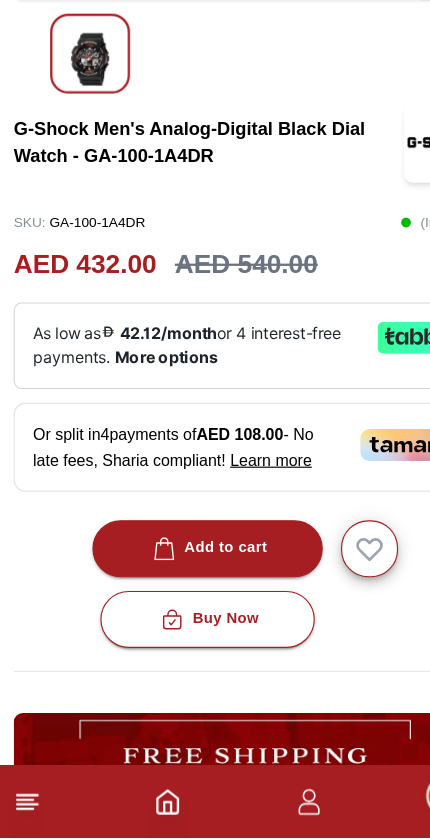 click on "Buy Now" at bounding box center [182, 647] 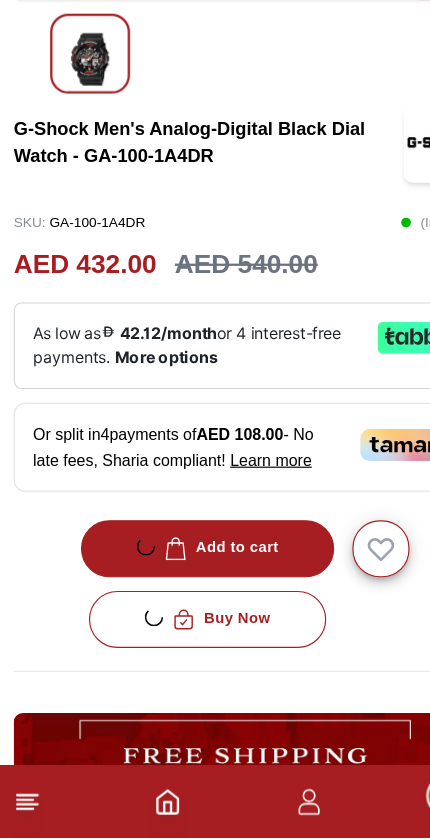 scroll, scrollTop: 0, scrollLeft: 0, axis: both 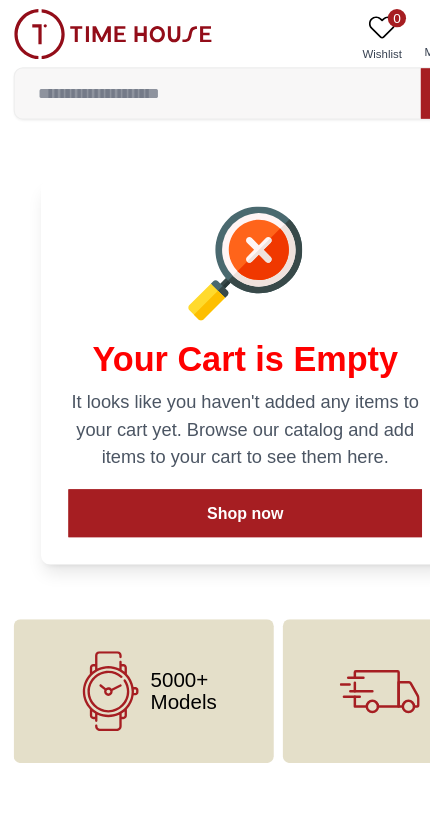 click 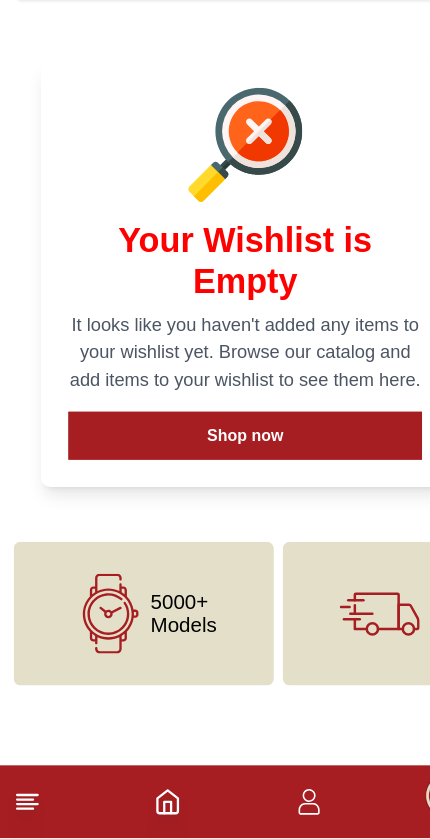 click 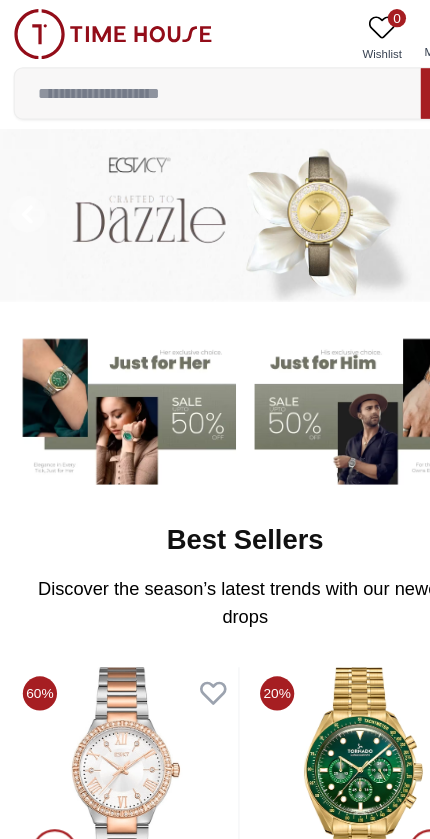 click at bounding box center [191, 82] 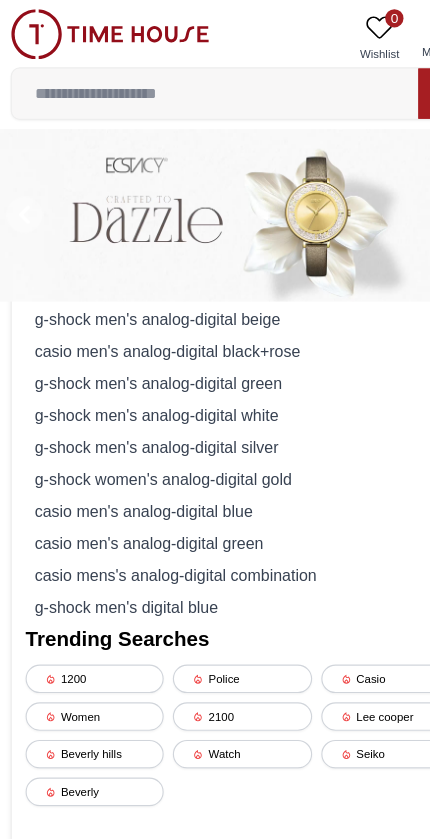 click on "g-shock men's analog-digital beige" at bounding box center [215, 280] 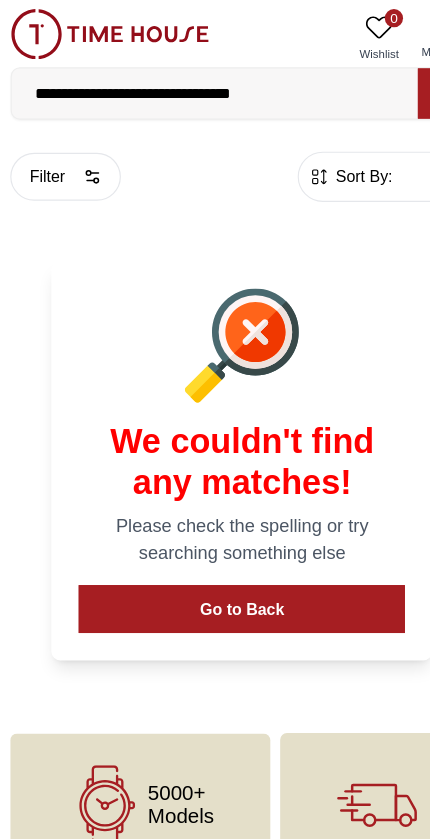 click on "**********" at bounding box center [191, 82] 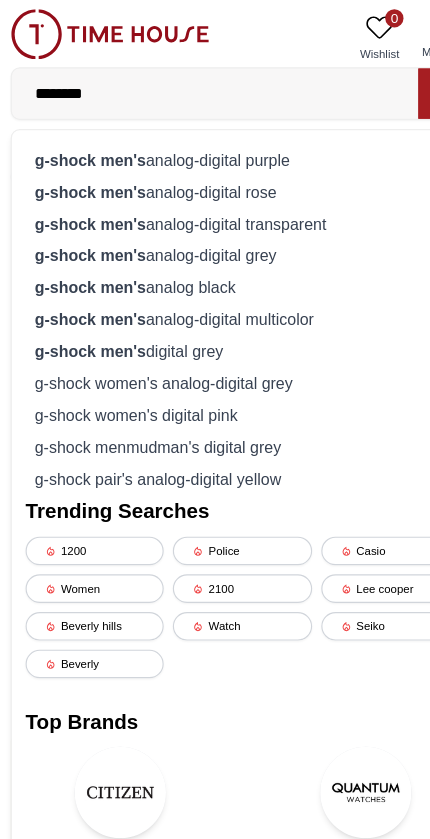 type on "**" 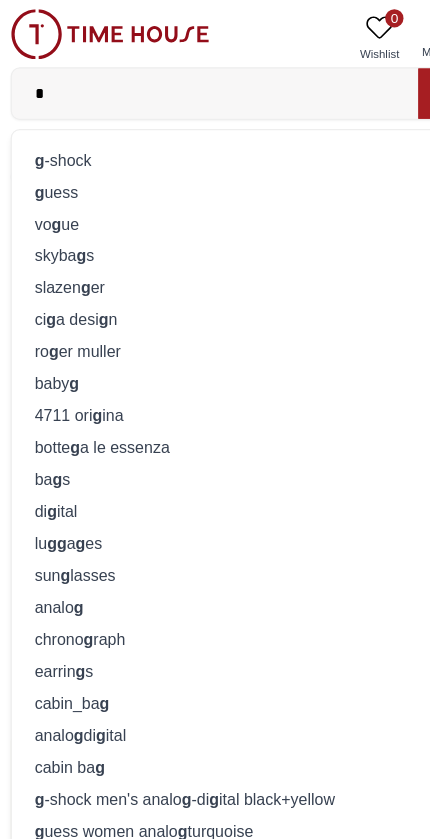 type on "*" 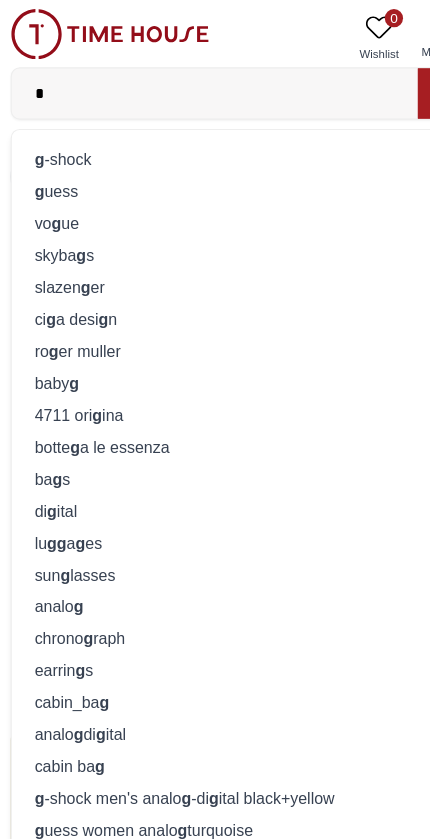 click on "g uess" at bounding box center [215, 168] 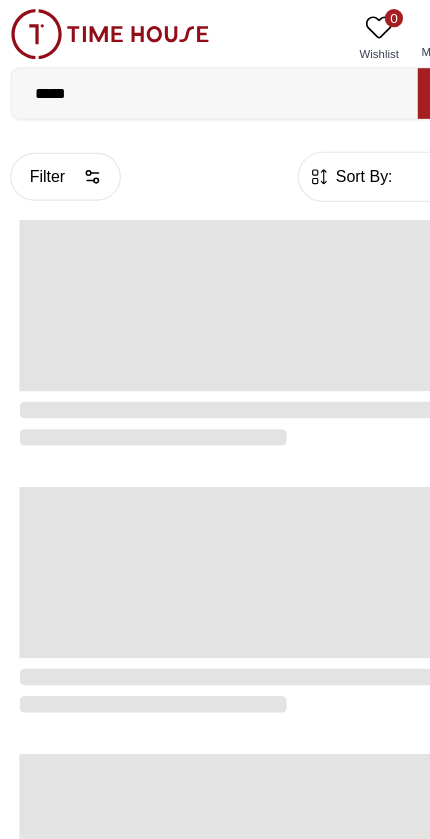 click on "*****" at bounding box center [191, 82] 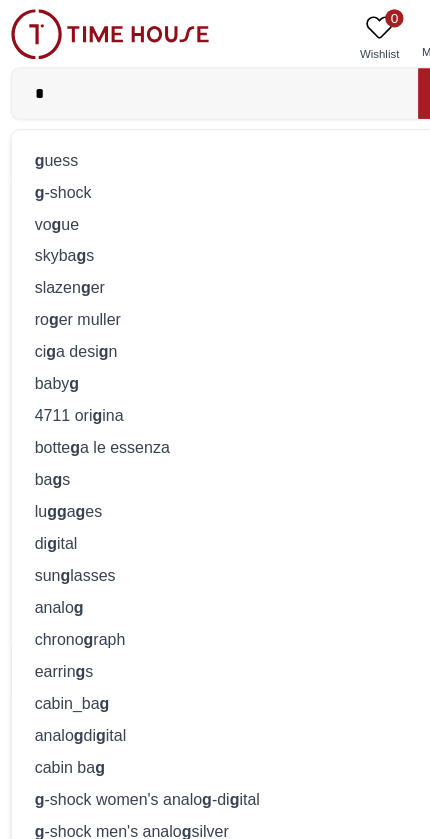 type on "*" 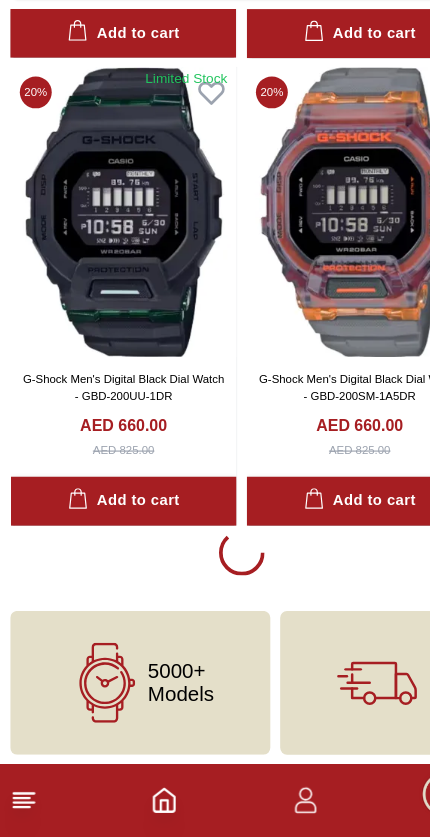scroll, scrollTop: 3732, scrollLeft: 0, axis: vertical 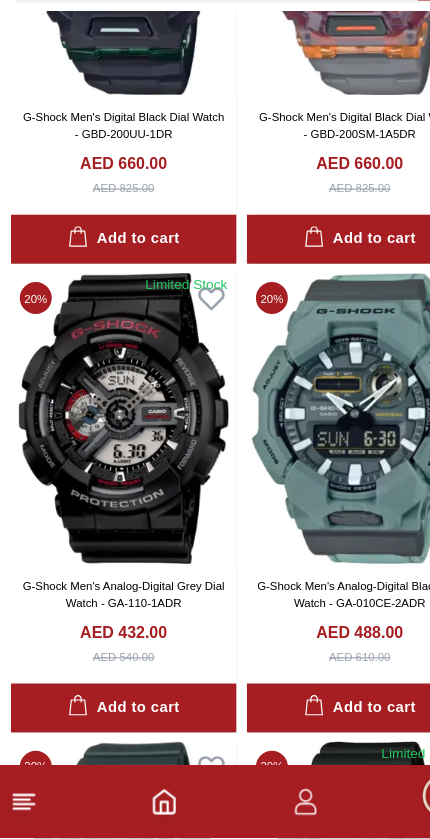 click at bounding box center [111, 470] 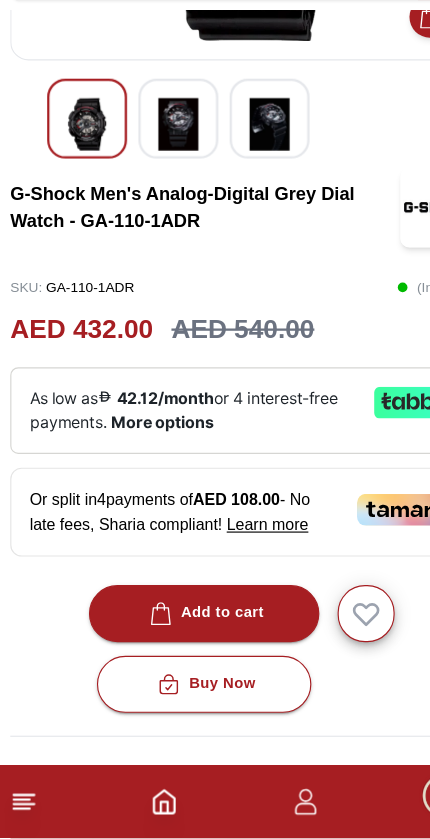 scroll, scrollTop: 331, scrollLeft: 0, axis: vertical 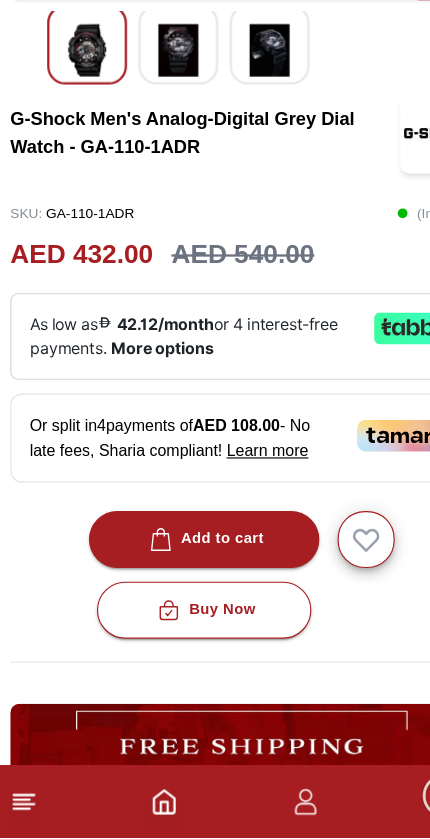 click on "Add to cart" at bounding box center (182, 576) 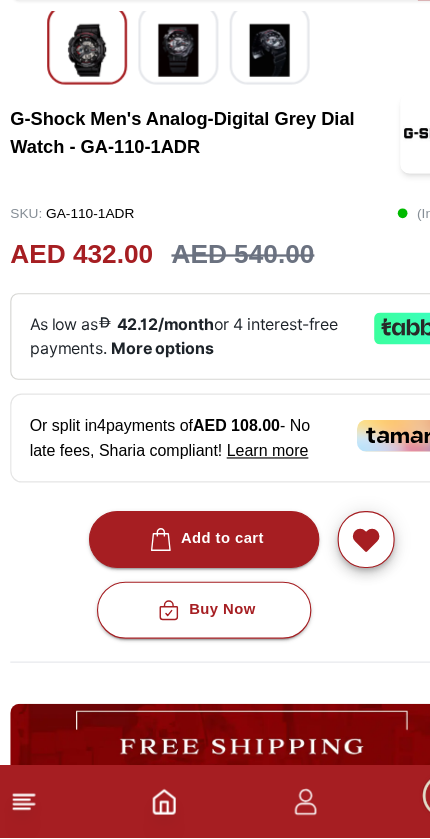 click on "Buy Now" at bounding box center (182, 639) 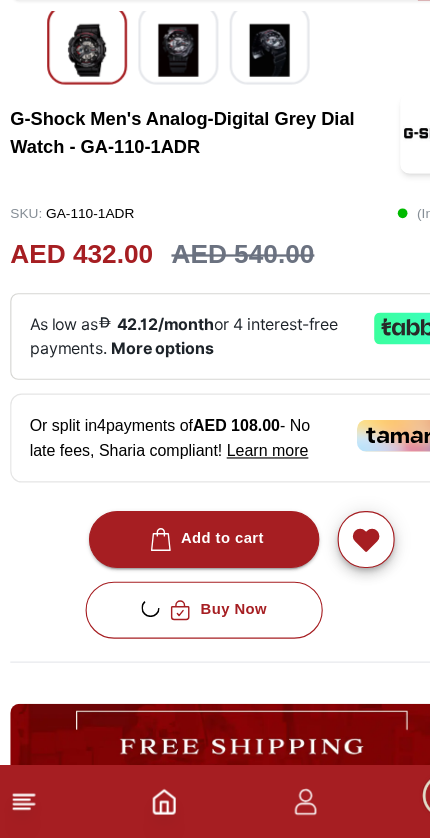 scroll, scrollTop: 0, scrollLeft: 0, axis: both 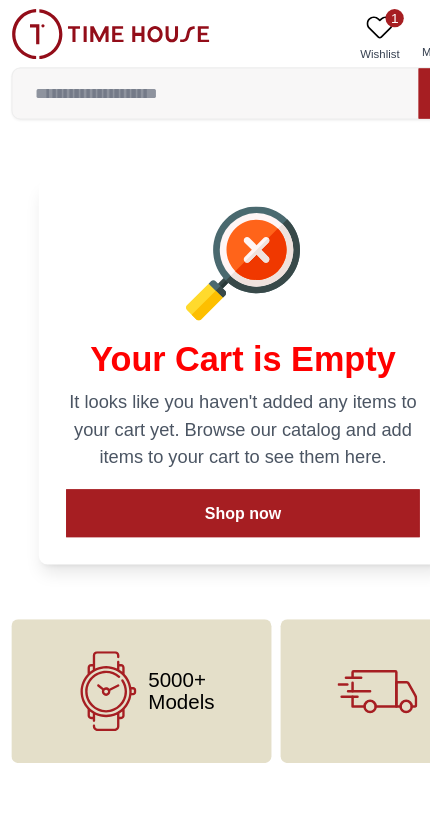 click 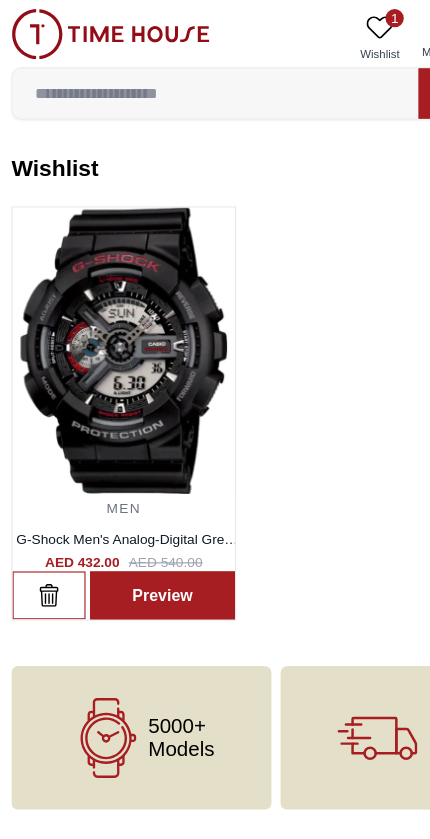click on "Preview" at bounding box center (144, 522) 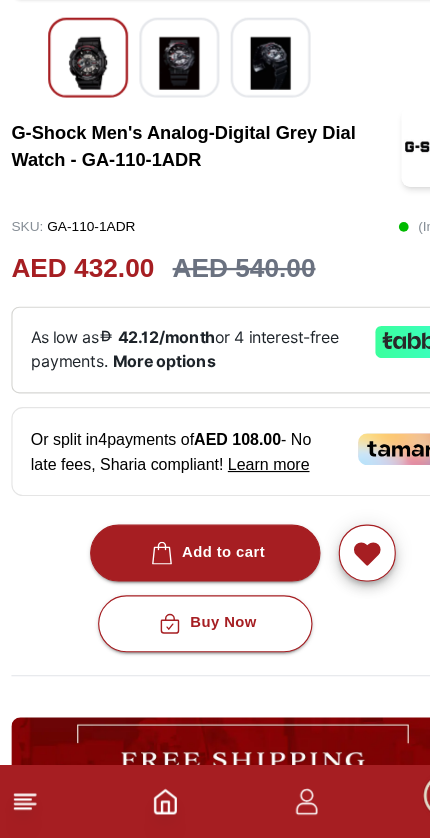 scroll, scrollTop: 320, scrollLeft: 0, axis: vertical 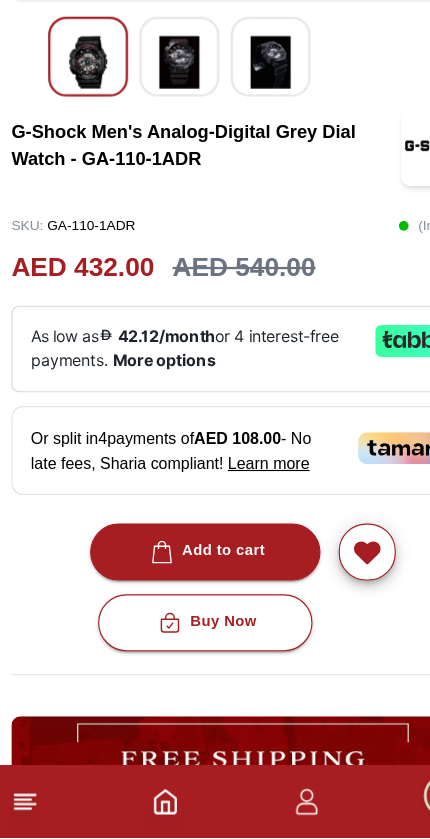 click on "Buy Now" at bounding box center (182, 649) 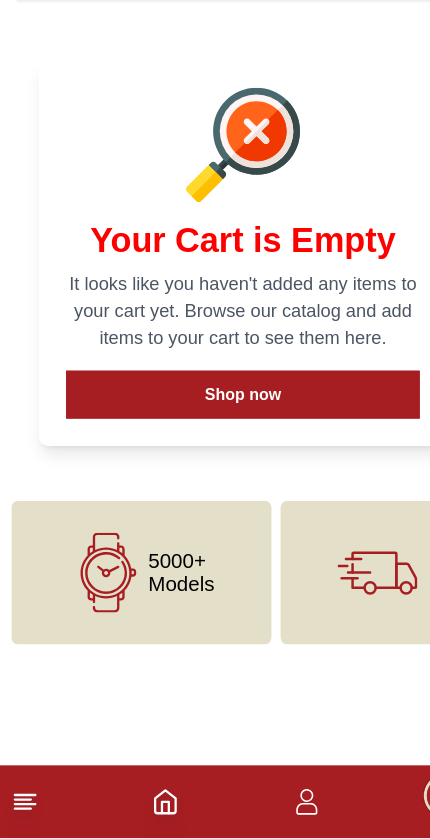 scroll, scrollTop: 0, scrollLeft: 0, axis: both 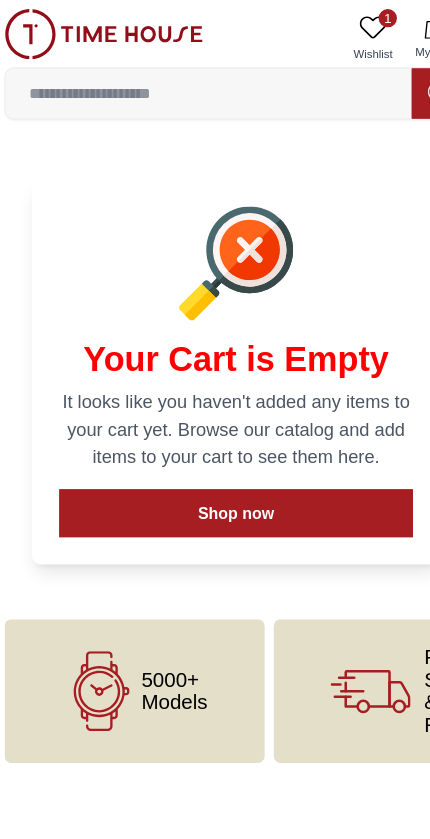 click on "Shop now" at bounding box center (215, 450) 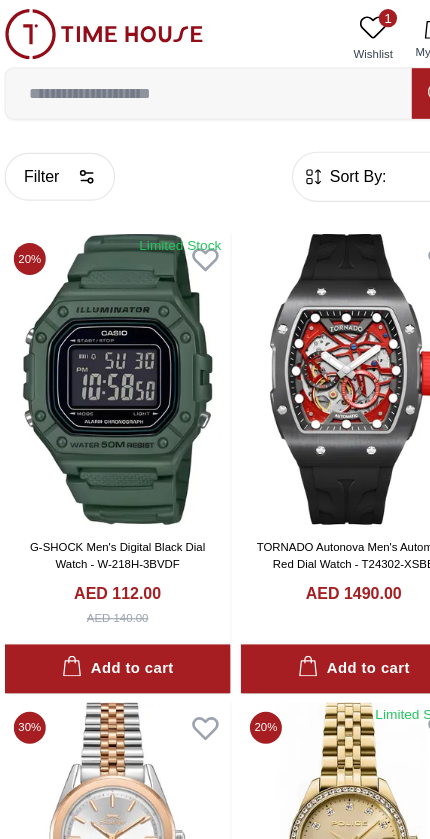 click 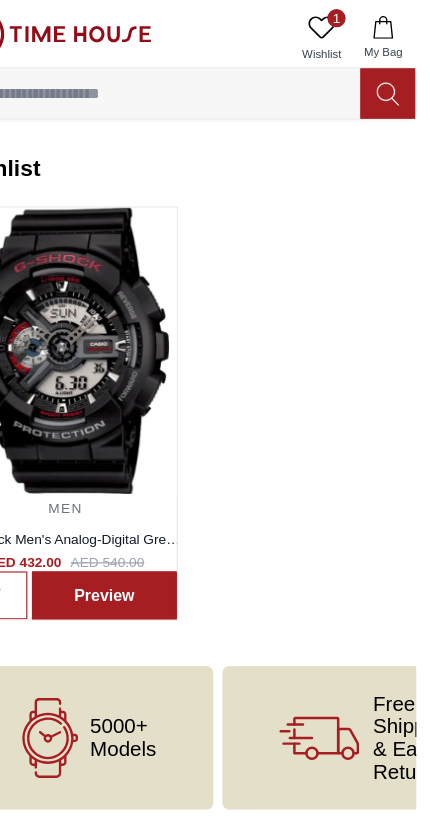 click 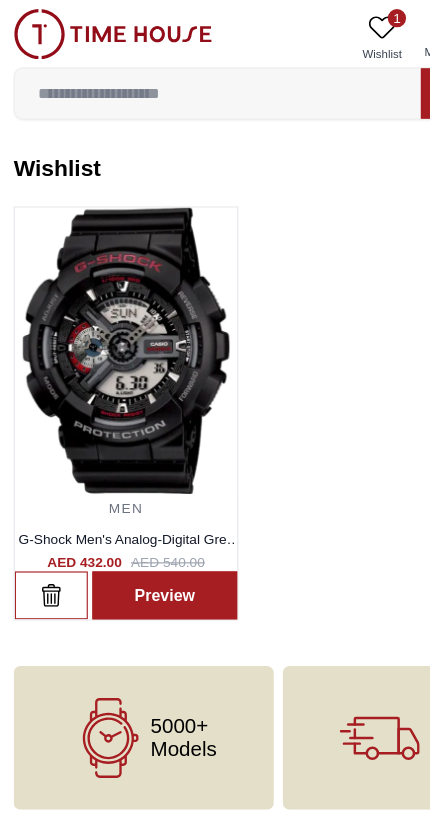 click at bounding box center (110, 307) 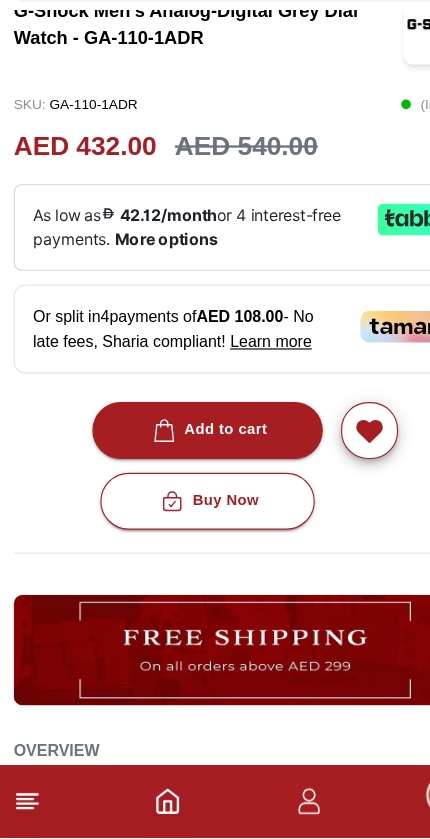 scroll, scrollTop: 427, scrollLeft: 0, axis: vertical 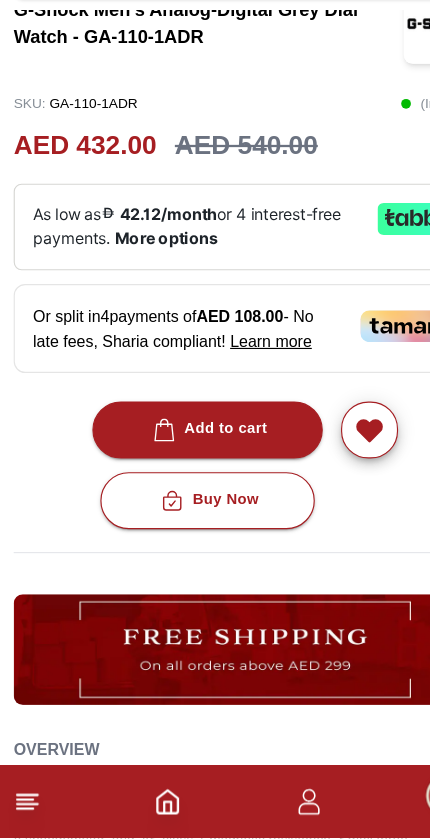 click on "Add to cart" at bounding box center (182, 480) 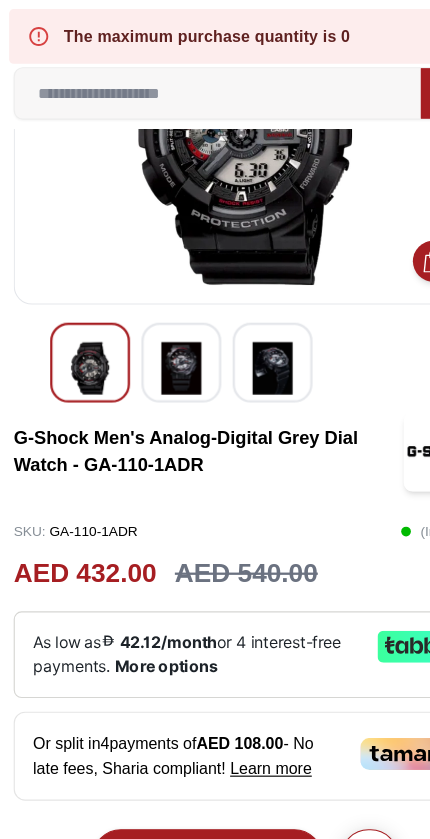 scroll, scrollTop: 155, scrollLeft: 0, axis: vertical 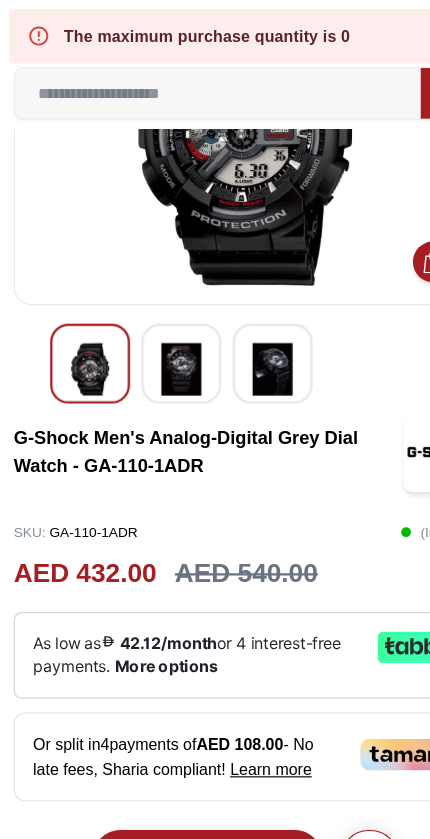 click at bounding box center [79, 324] 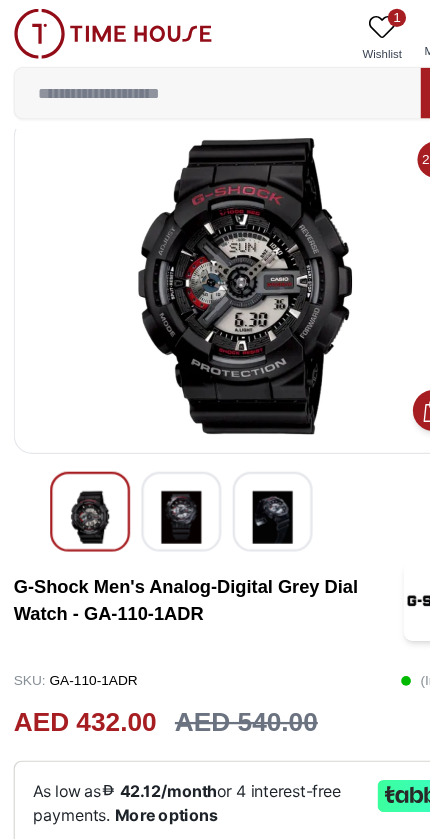 scroll, scrollTop: 24, scrollLeft: 0, axis: vertical 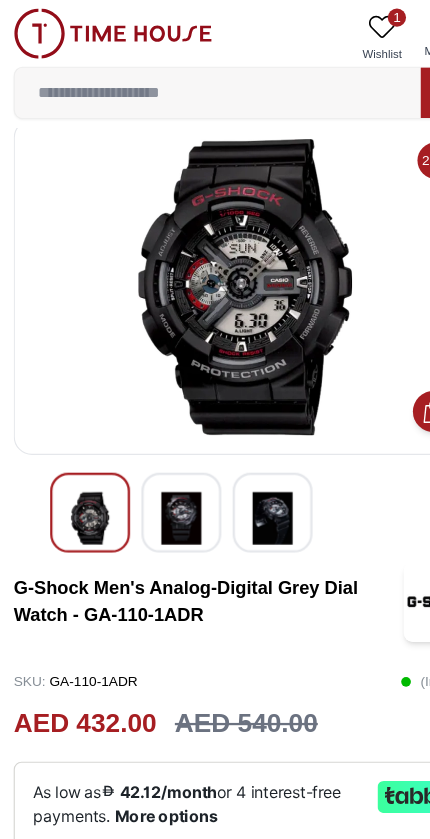 click at bounding box center [159, 455] 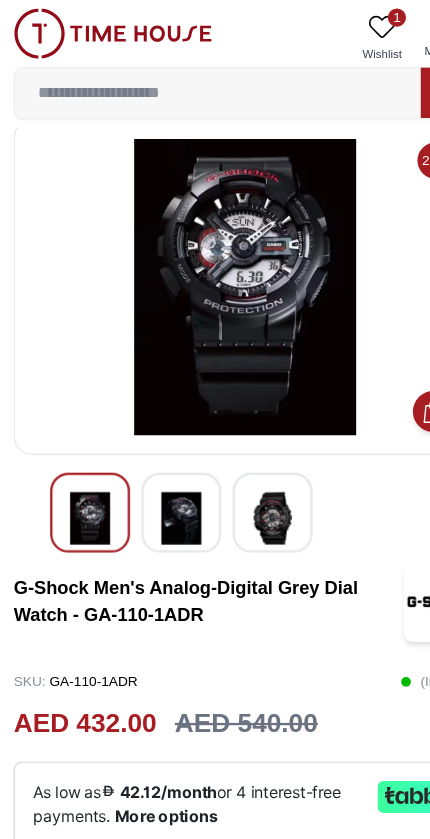 click at bounding box center (239, 455) 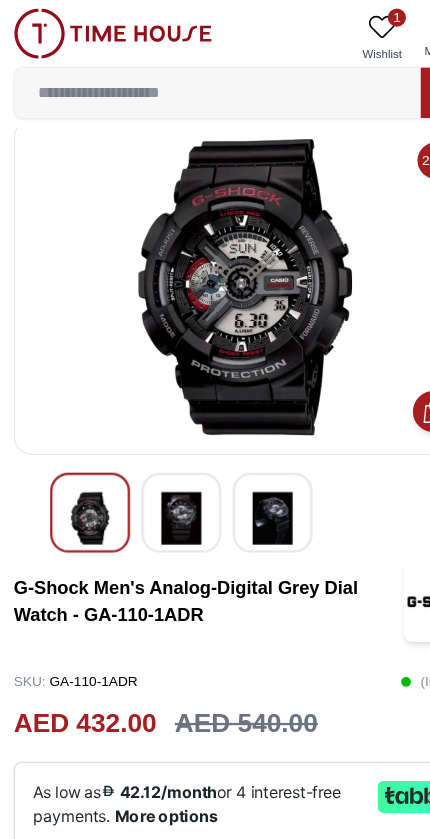 click at bounding box center [79, 455] 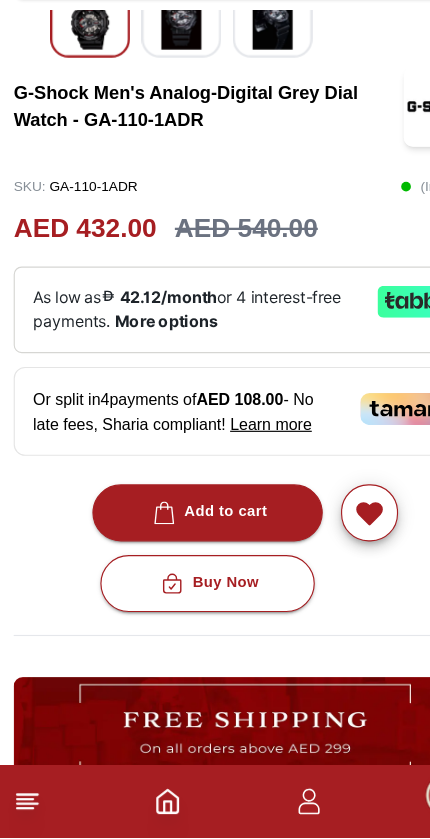 scroll, scrollTop: 356, scrollLeft: 0, axis: vertical 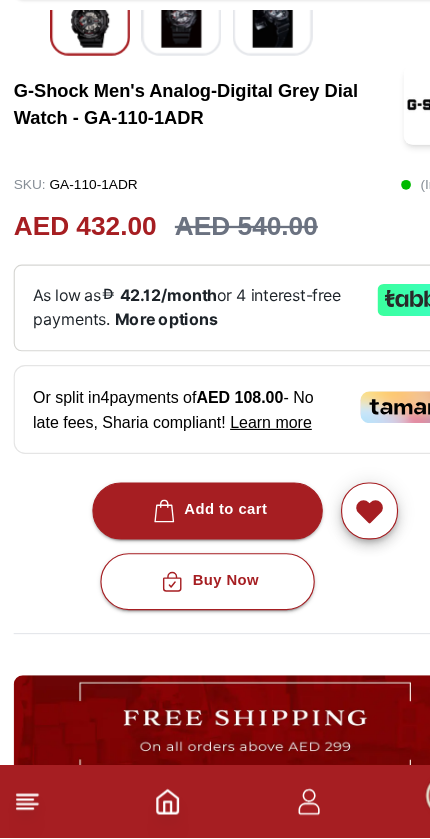 click on "Add to cart" at bounding box center [182, 551] 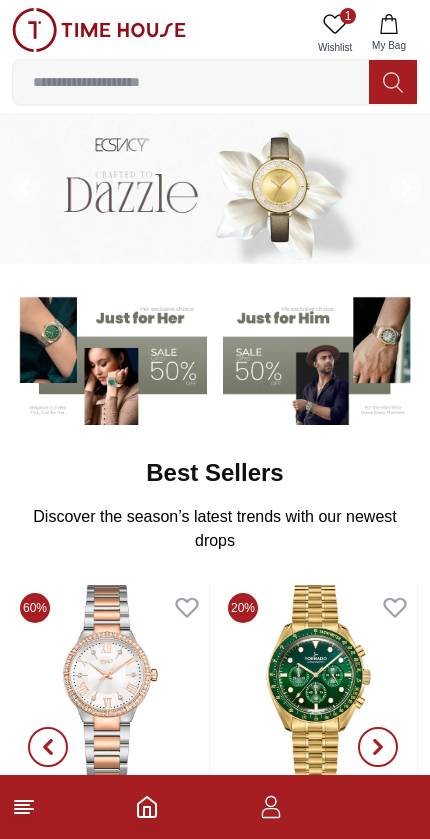 scroll, scrollTop: 0, scrollLeft: 0, axis: both 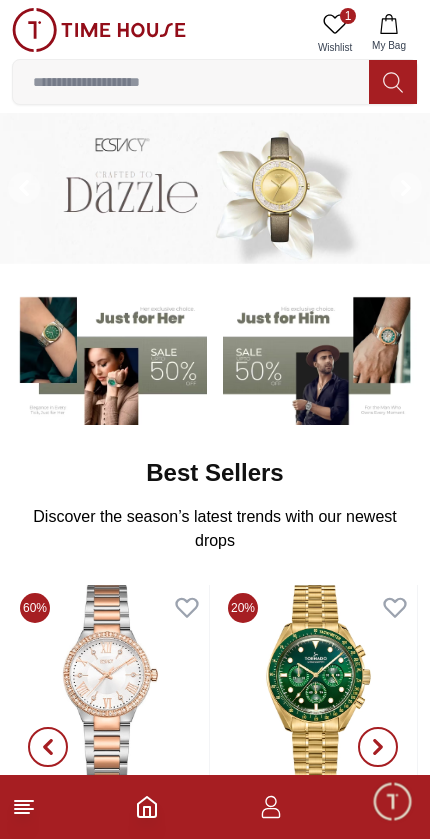 click 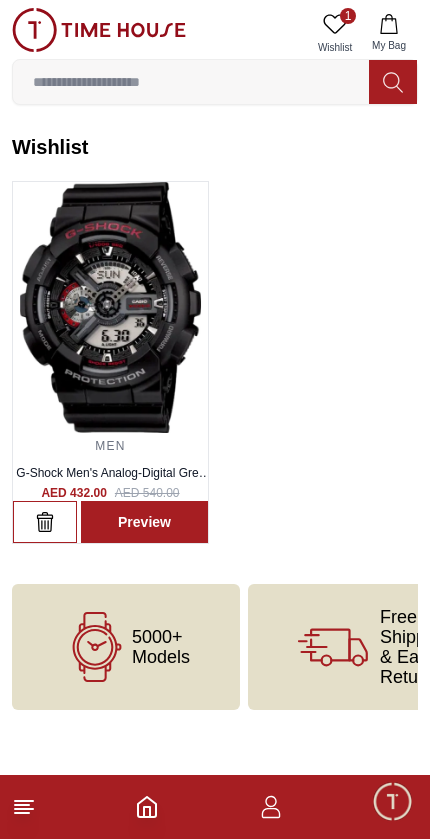 click 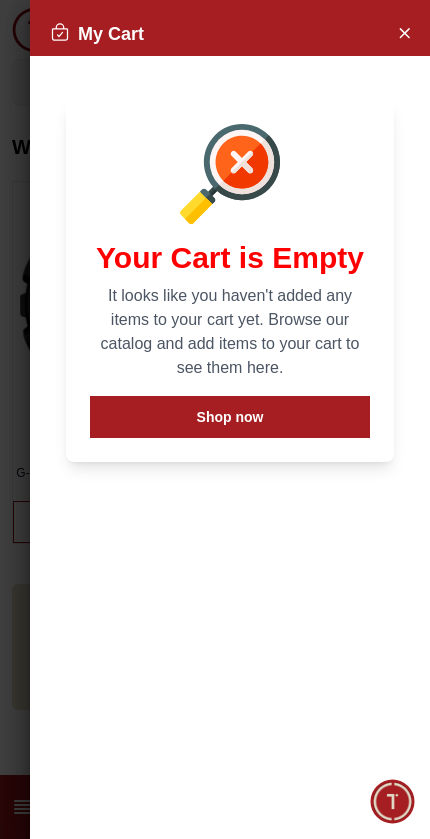 scroll, scrollTop: 0, scrollLeft: 0, axis: both 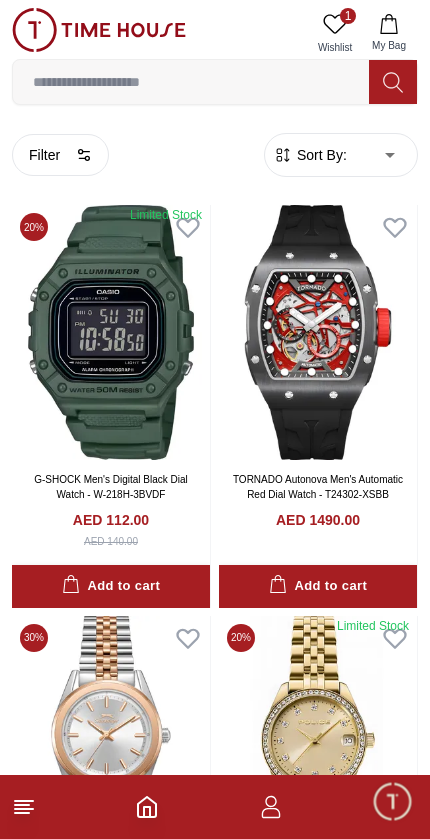 click on "1 Wishlist" at bounding box center (335, 33) 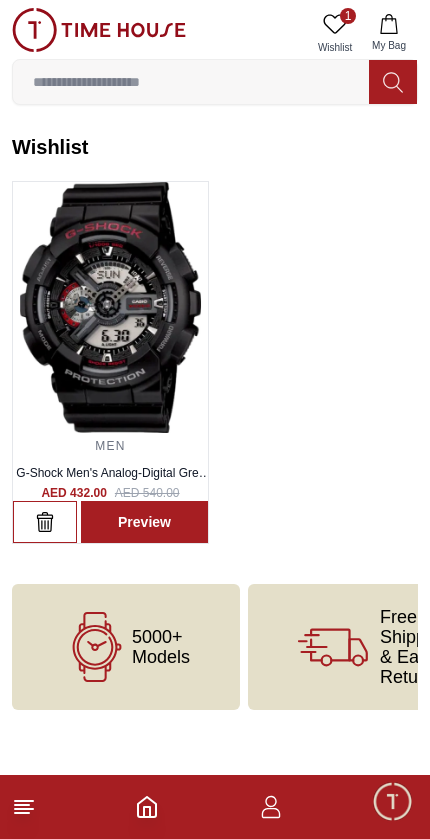click 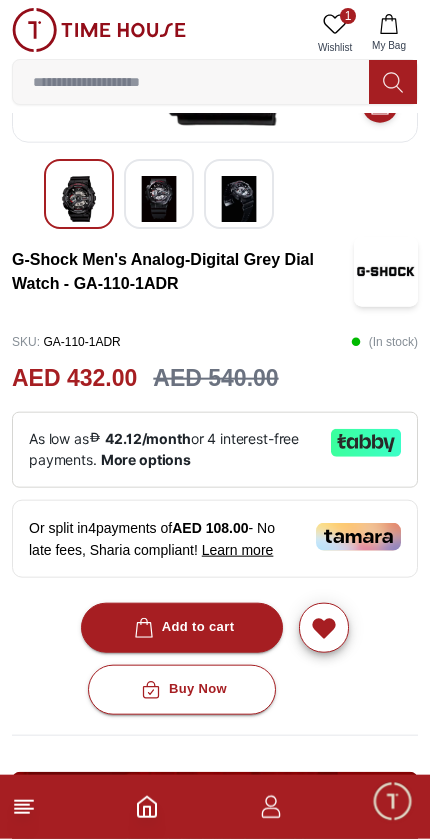 scroll, scrollTop: 283, scrollLeft: 0, axis: vertical 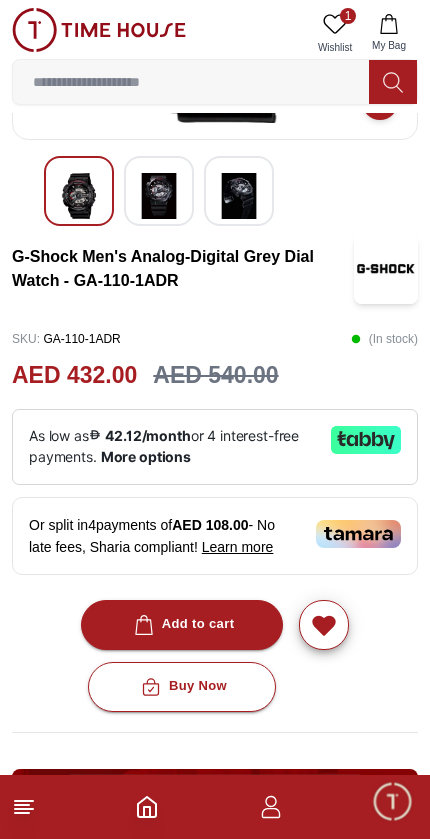 click on "Buy Now" at bounding box center (182, 686) 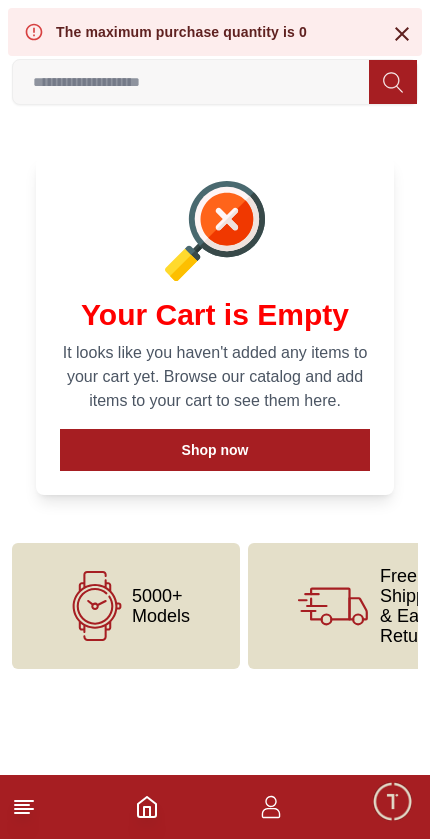 scroll, scrollTop: 0, scrollLeft: 0, axis: both 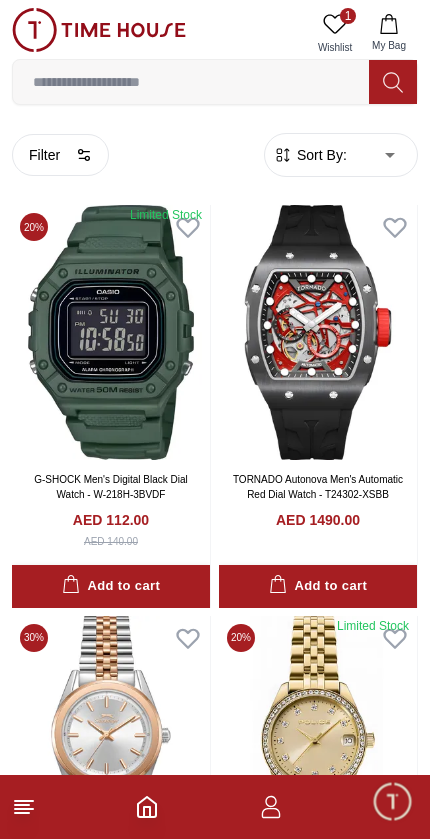 click 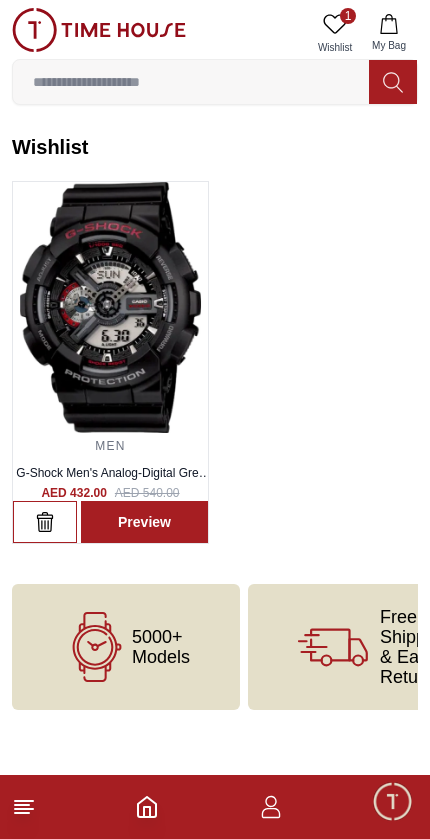 click 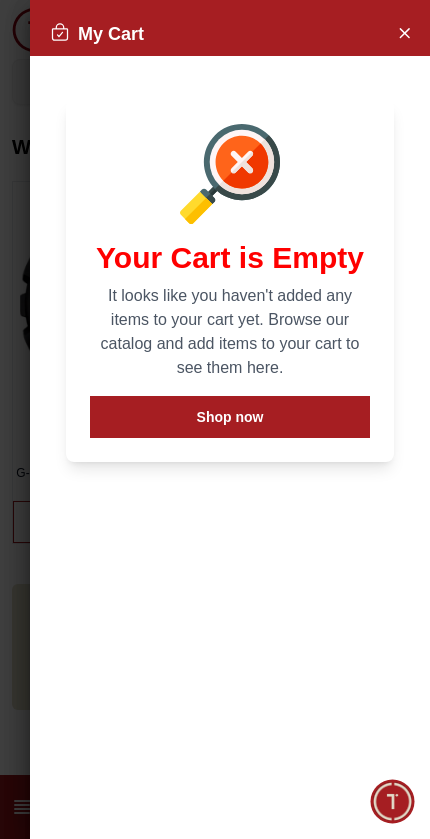 click 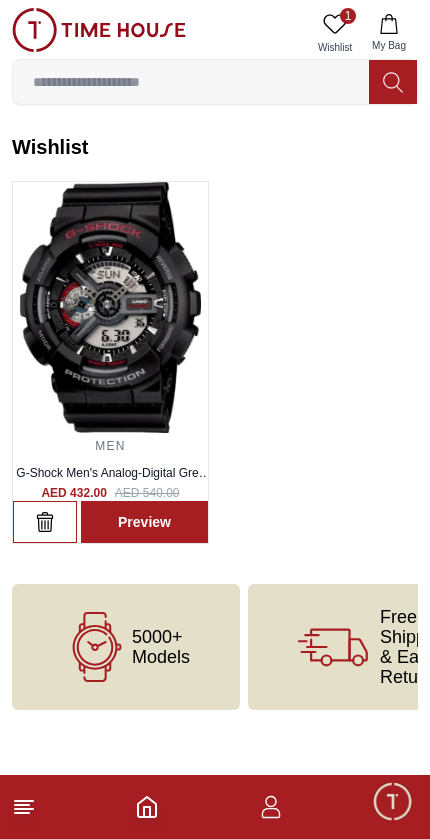click at bounding box center (110, 307) 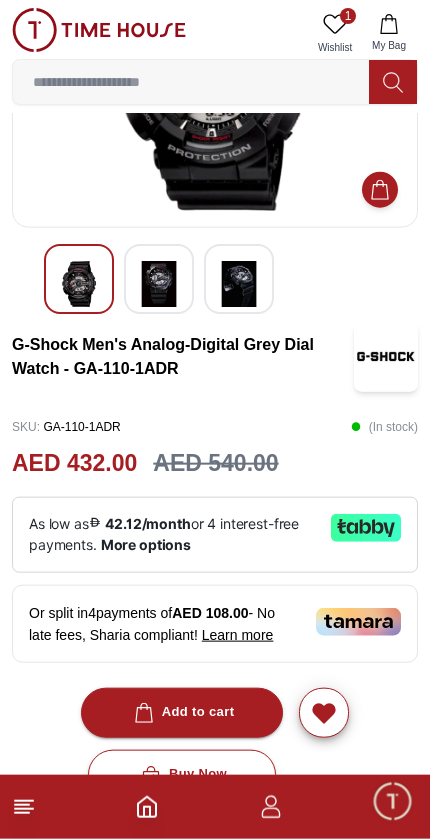 scroll, scrollTop: 197, scrollLeft: 0, axis: vertical 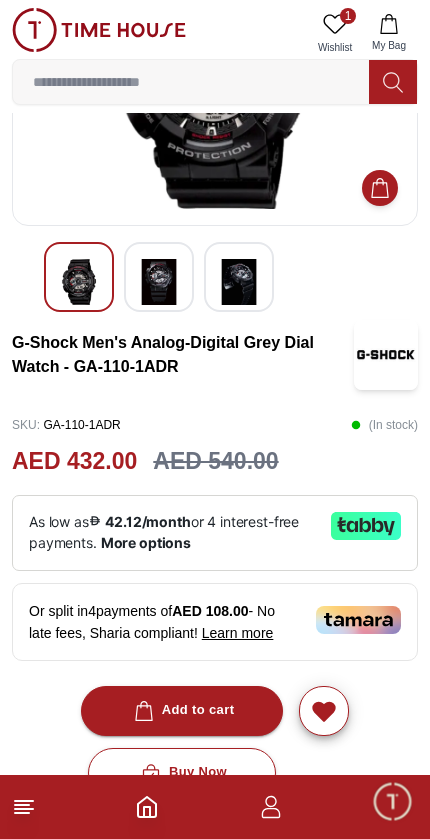 click on "Add to cart" at bounding box center (182, 711) 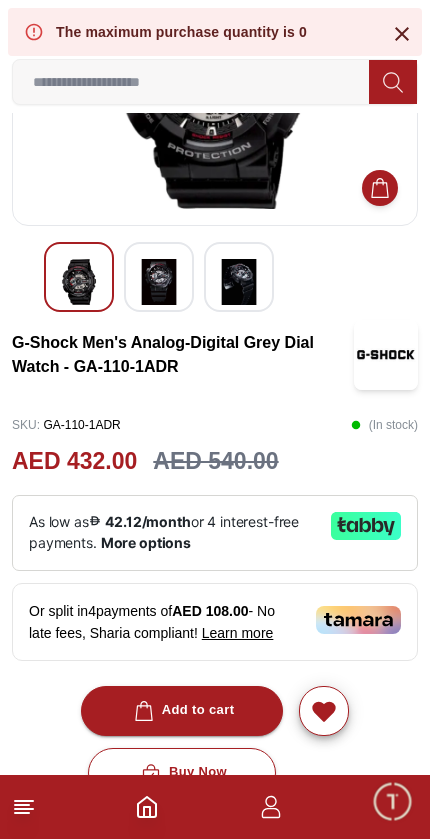 click on "Add to cart" at bounding box center [182, 711] 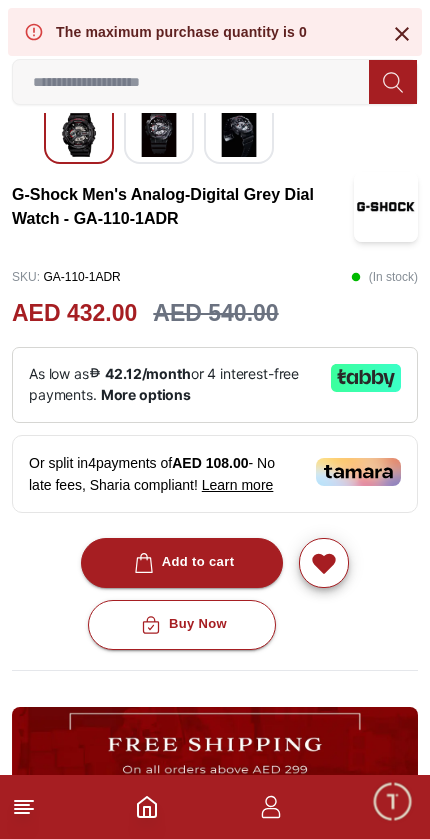 scroll, scrollTop: 340, scrollLeft: 0, axis: vertical 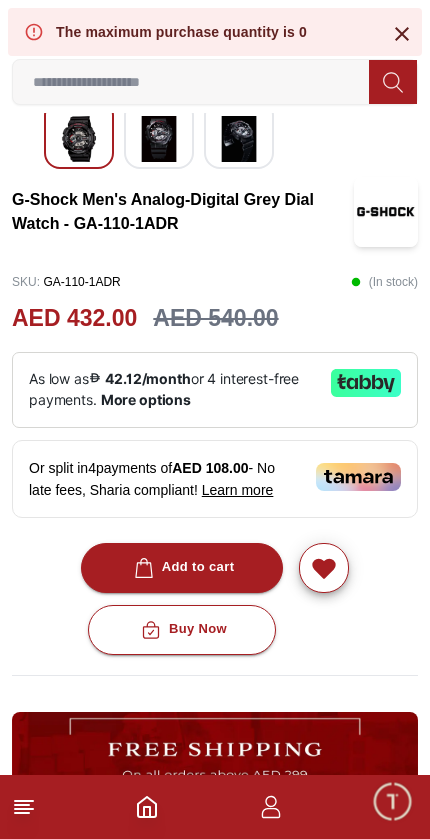 click on "Add to cart" at bounding box center [182, 568] 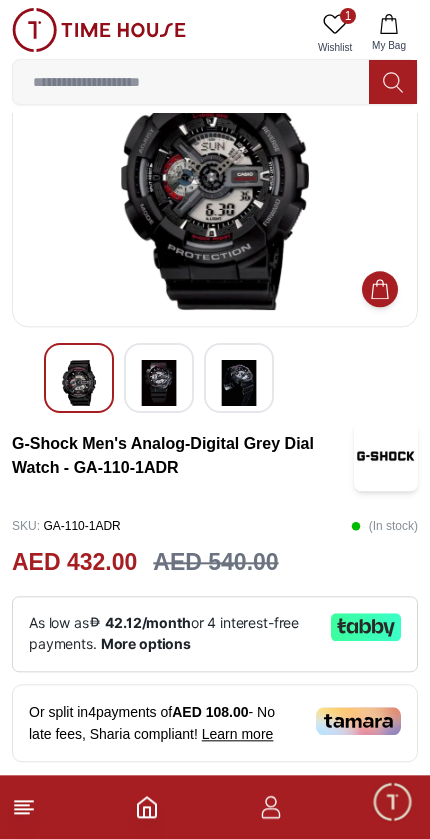 scroll, scrollTop: 95, scrollLeft: 0, axis: vertical 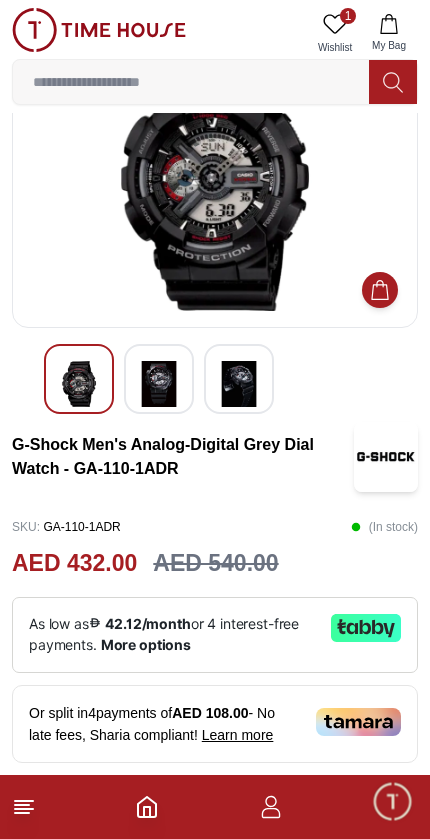 click at bounding box center (215, 181) 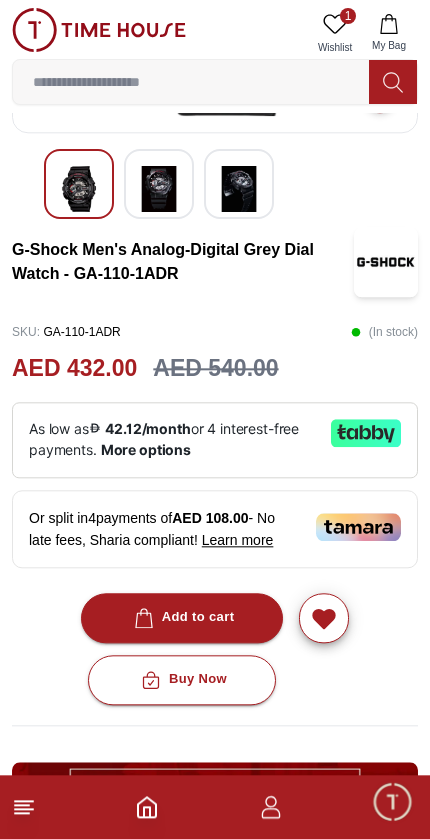 scroll, scrollTop: 287, scrollLeft: 0, axis: vertical 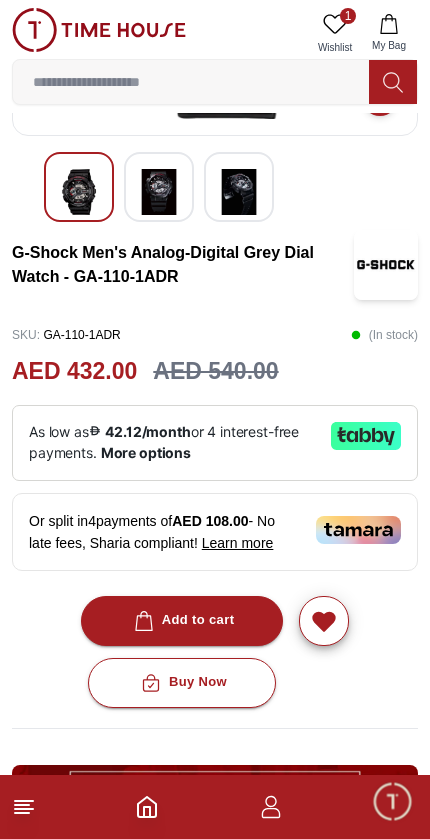 click on "As low as    42.12/month  or 4 interest-free payments .   More options" at bounding box center (172, 443) 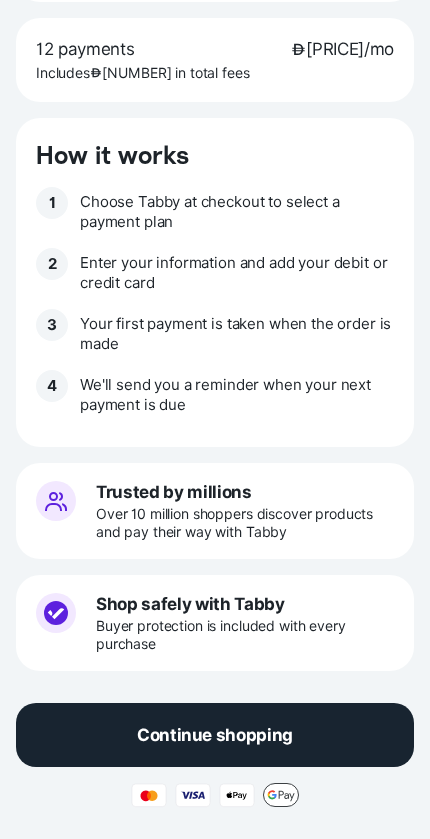 scroll, scrollTop: 650, scrollLeft: 0, axis: vertical 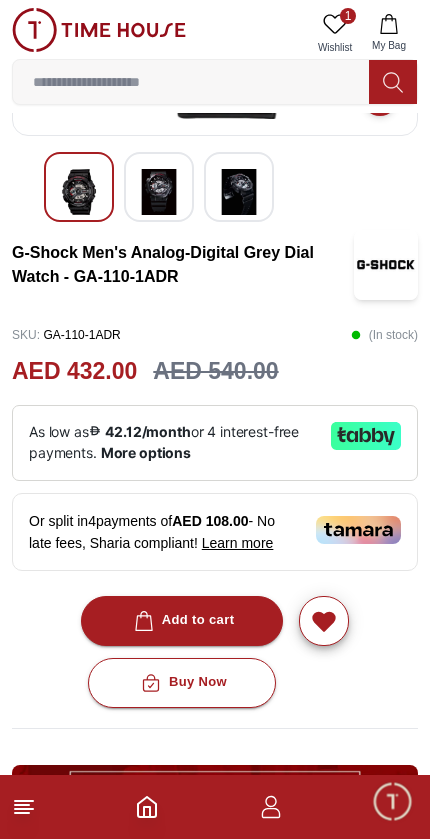click on "1 Wishlist" at bounding box center (335, 33) 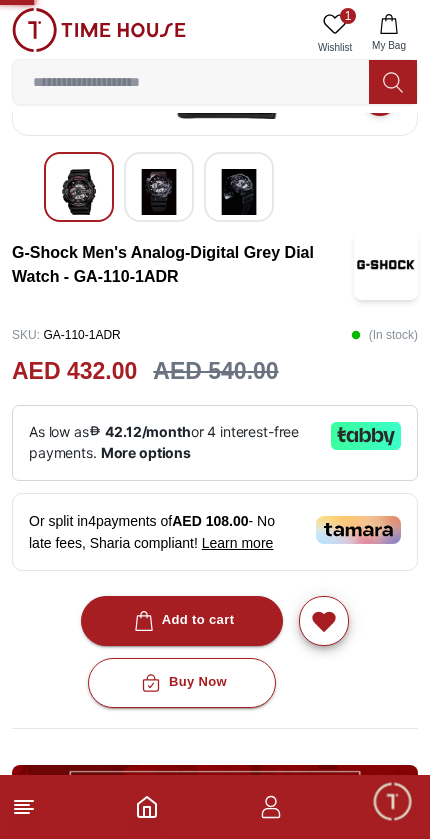 scroll, scrollTop: 0, scrollLeft: 0, axis: both 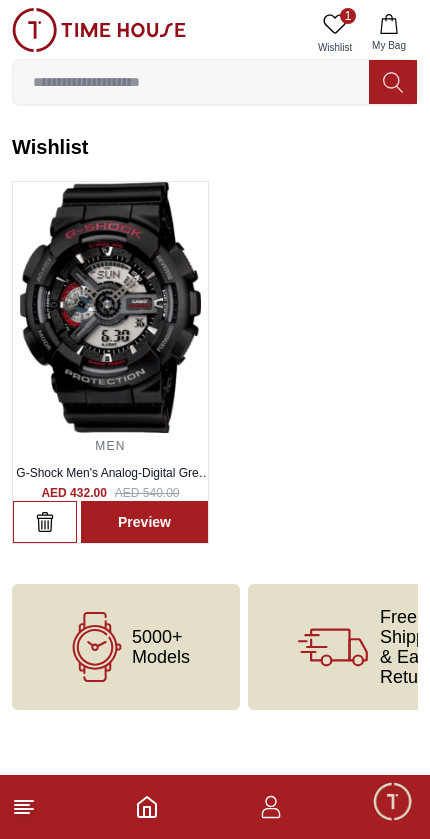 click on "Preview" at bounding box center [144, 522] 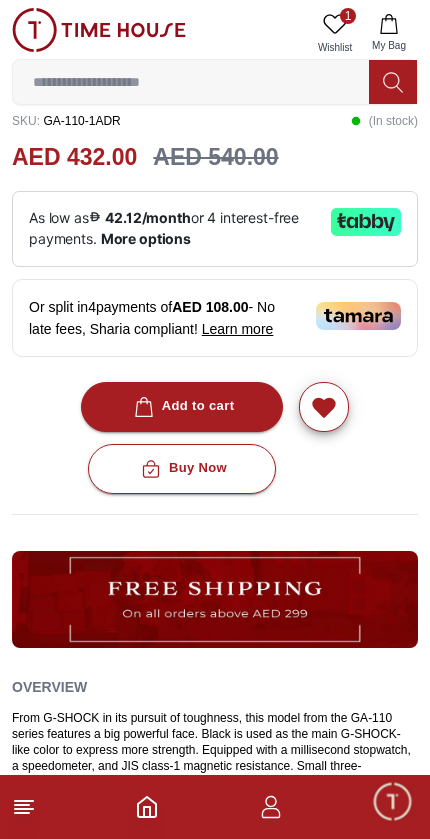scroll, scrollTop: 514, scrollLeft: 0, axis: vertical 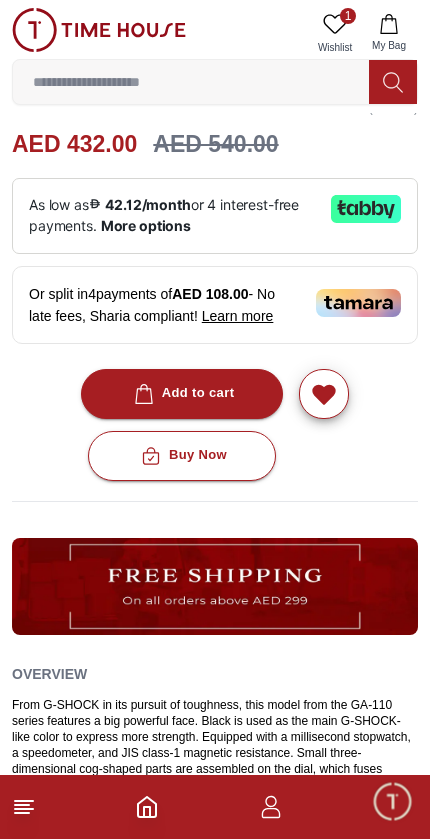 click on "Buy Now" at bounding box center [182, 456] 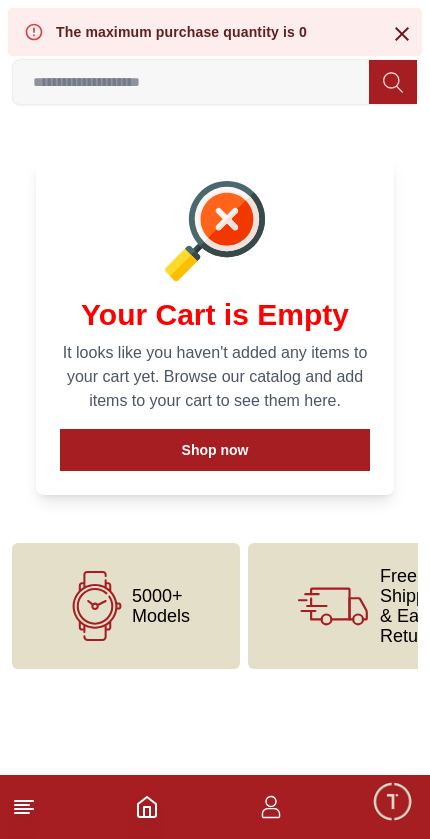 scroll, scrollTop: 0, scrollLeft: 0, axis: both 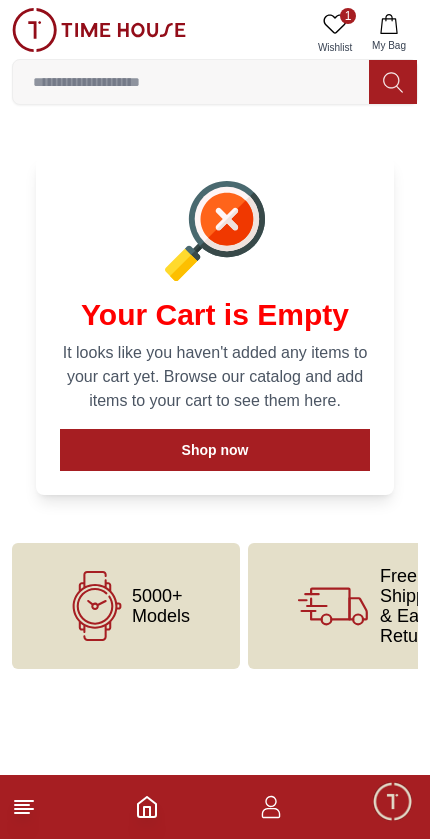 click on "1 Wishlist" at bounding box center (335, 33) 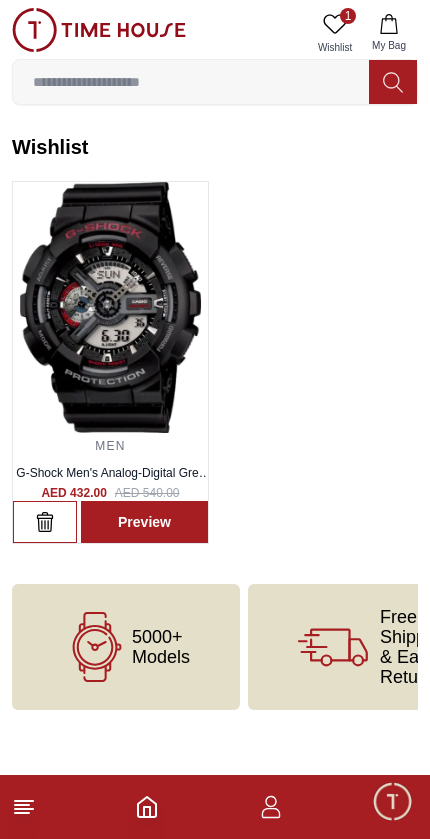 click at bounding box center [110, 307] 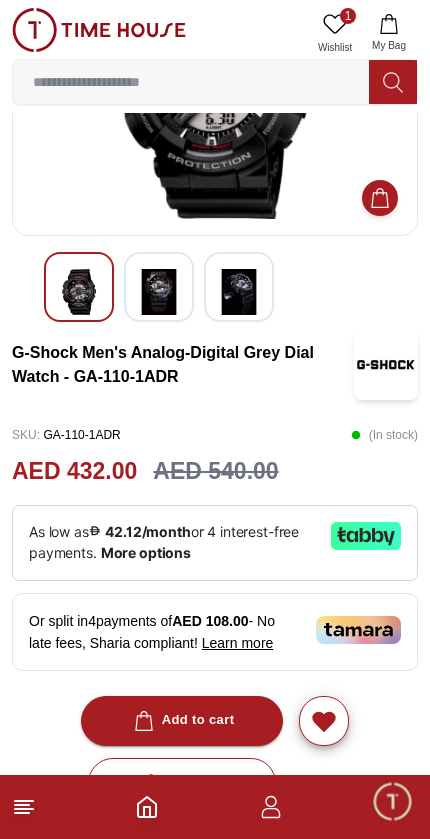 scroll, scrollTop: 0, scrollLeft: 0, axis: both 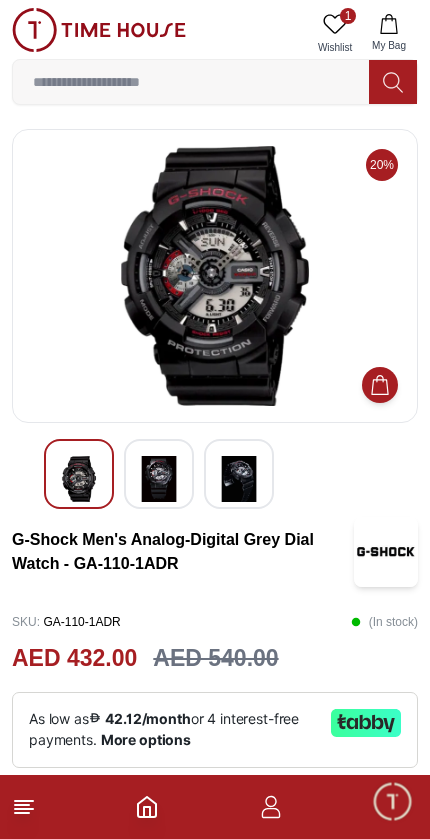 click at bounding box center [215, 276] 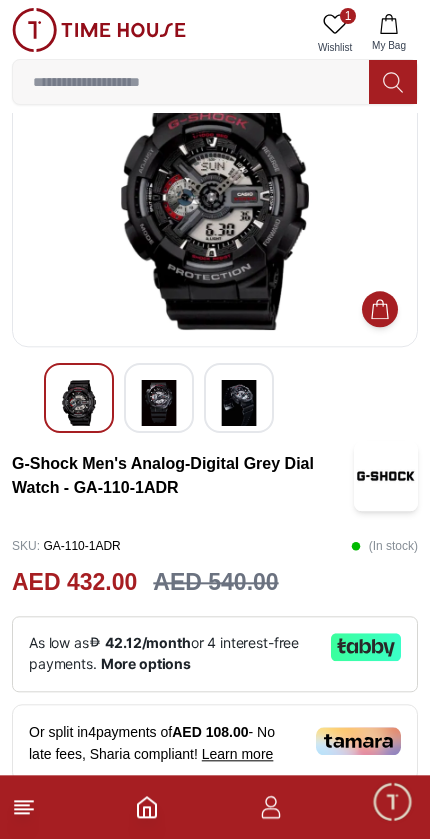 scroll, scrollTop: 76, scrollLeft: 0, axis: vertical 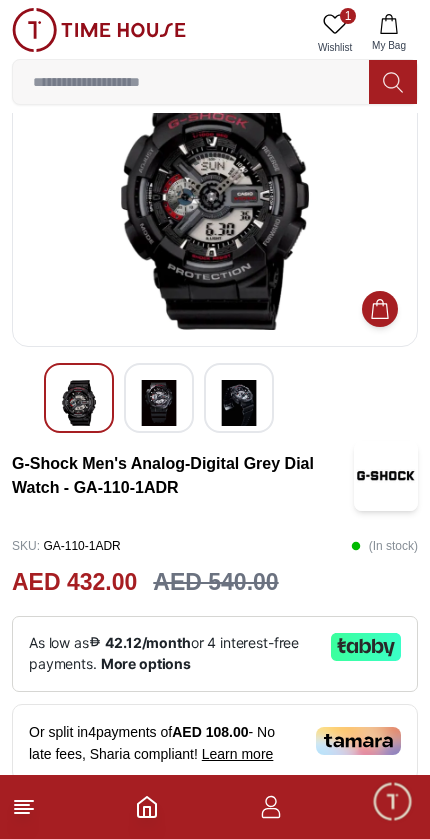 click at bounding box center (215, 200) 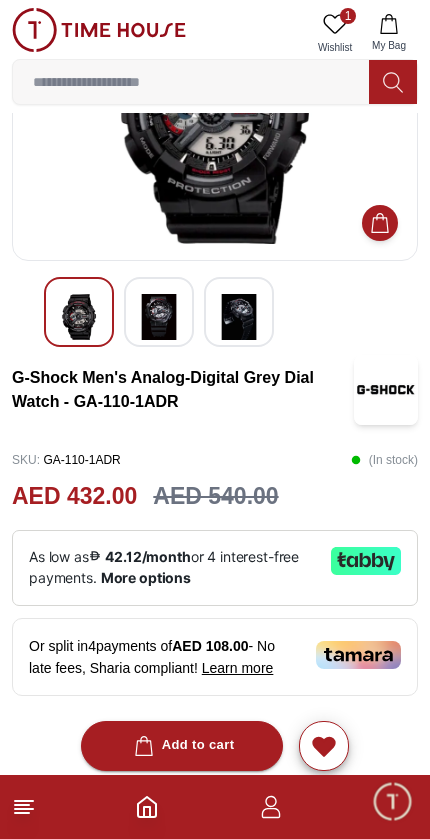 scroll, scrollTop: 0, scrollLeft: 0, axis: both 